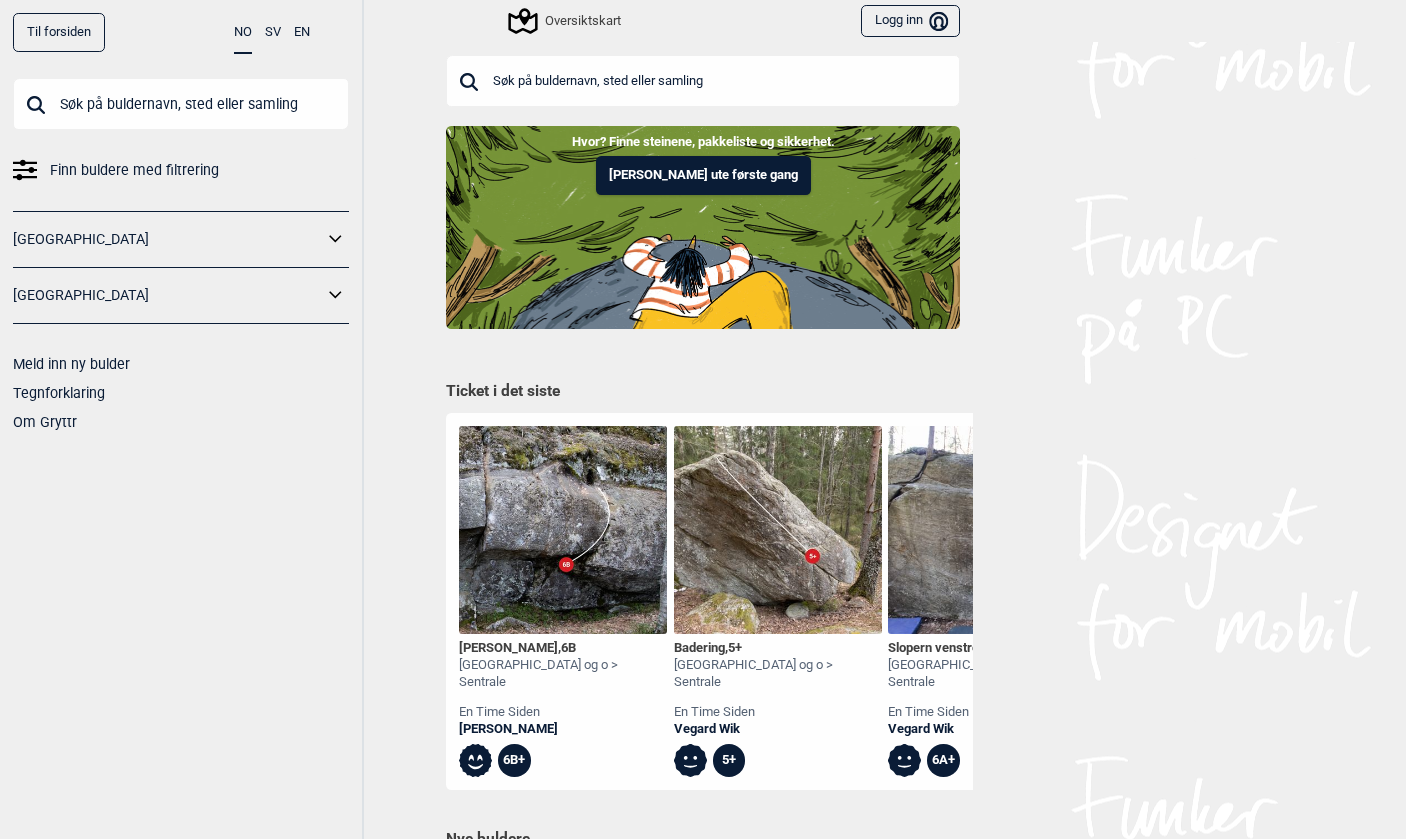 scroll, scrollTop: 0, scrollLeft: 0, axis: both 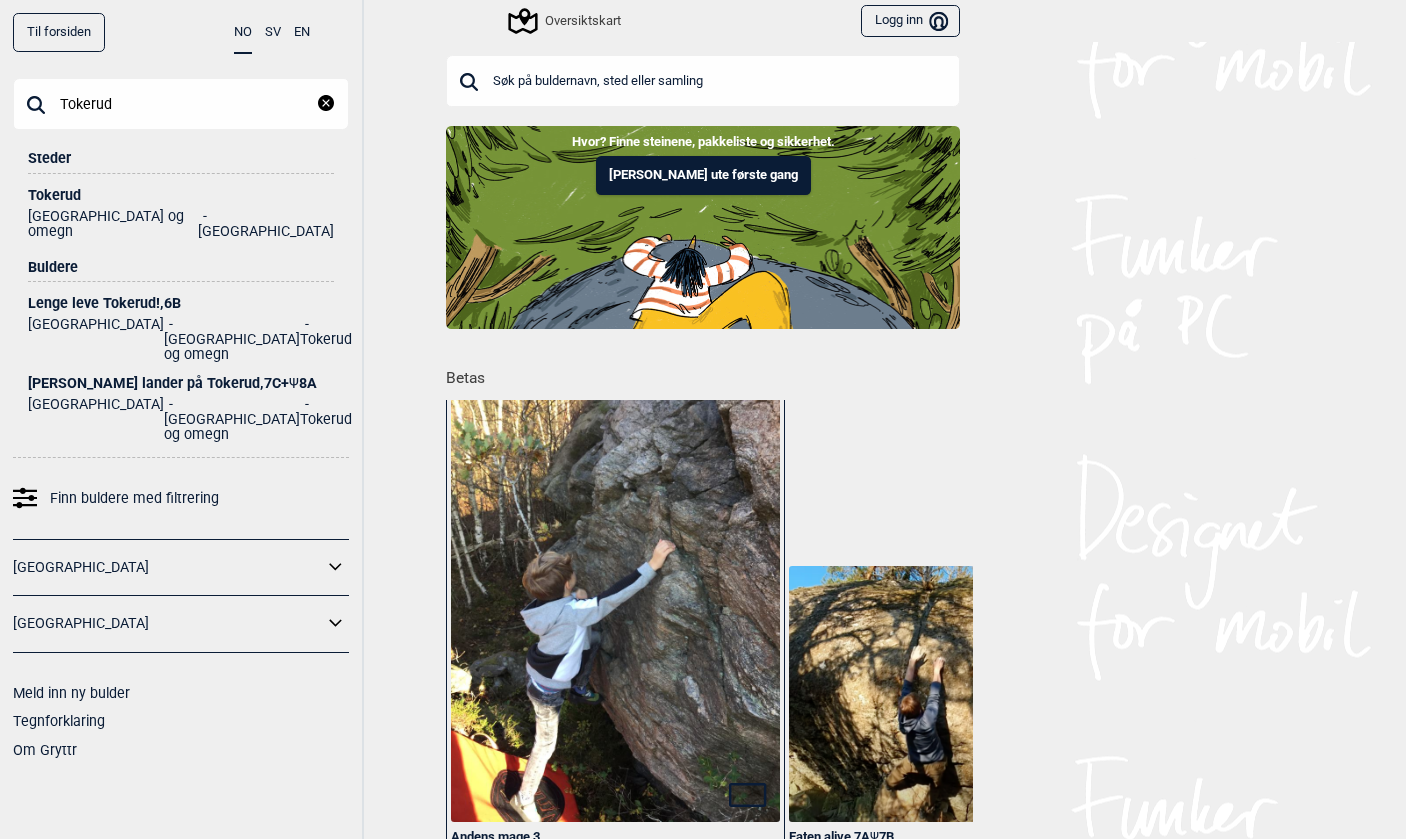 type on "Tokerud" 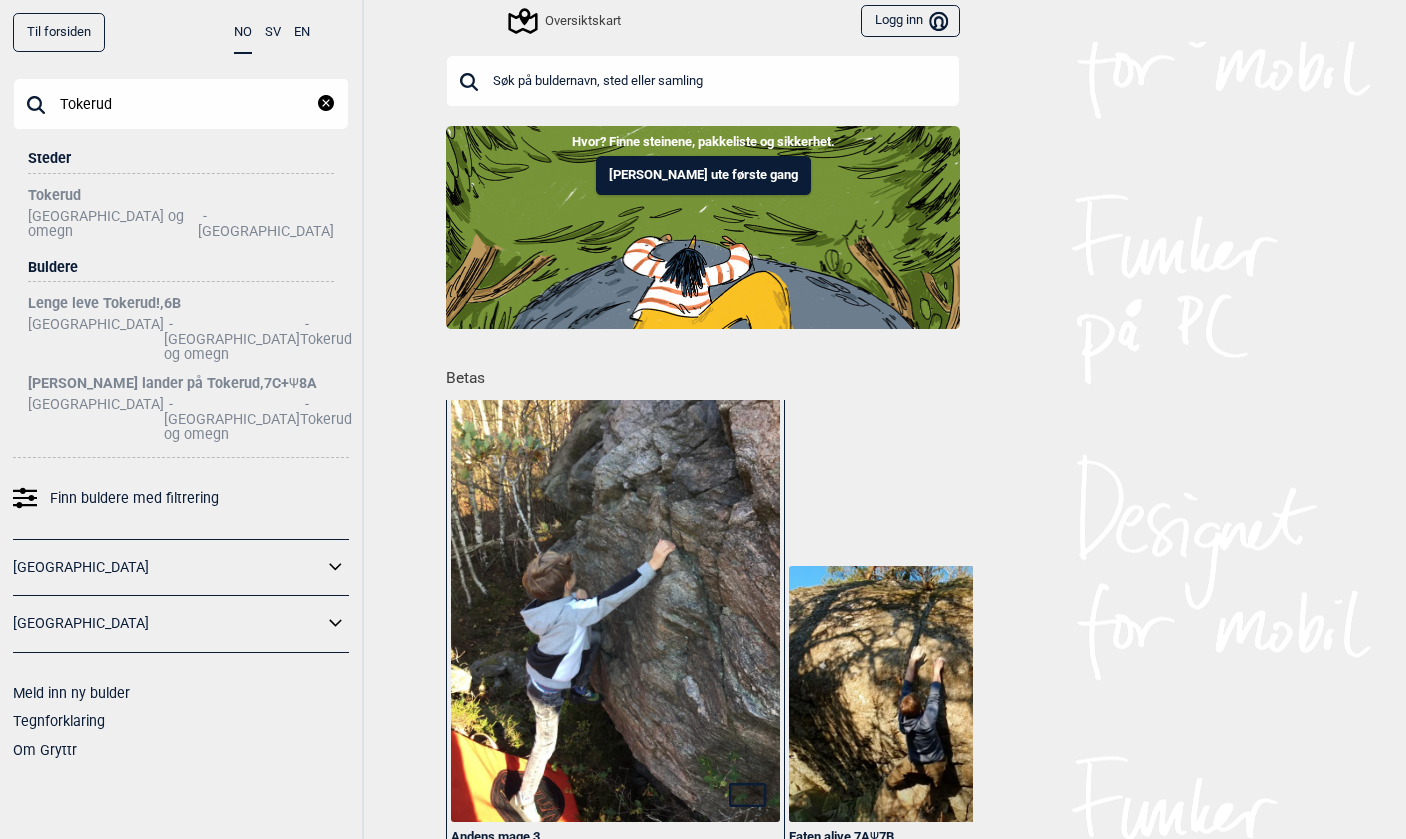 drag, startPoint x: 137, startPoint y: 119, endPoint x: 66, endPoint y: 200, distance: 107.71258 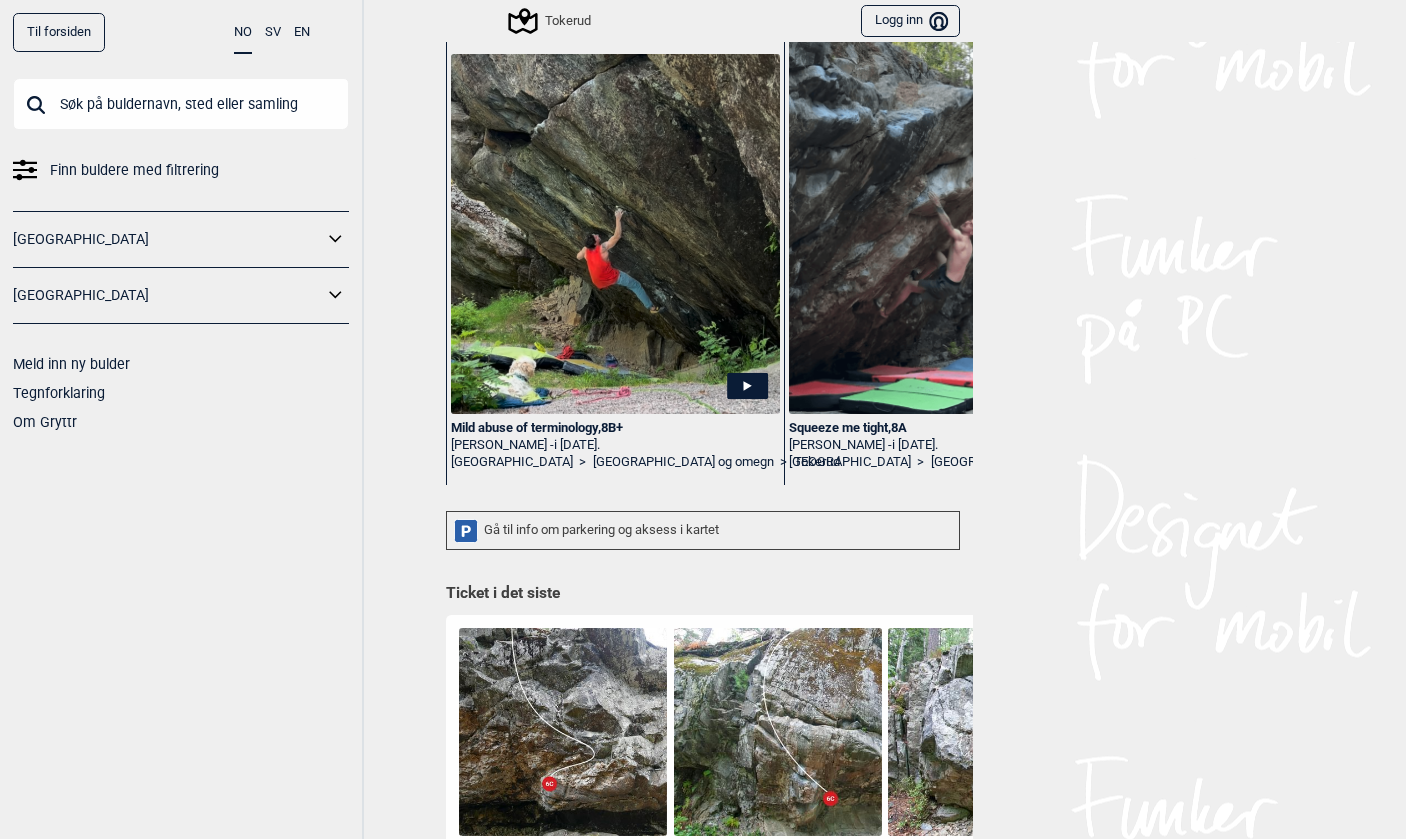 scroll, scrollTop: 473, scrollLeft: 0, axis: vertical 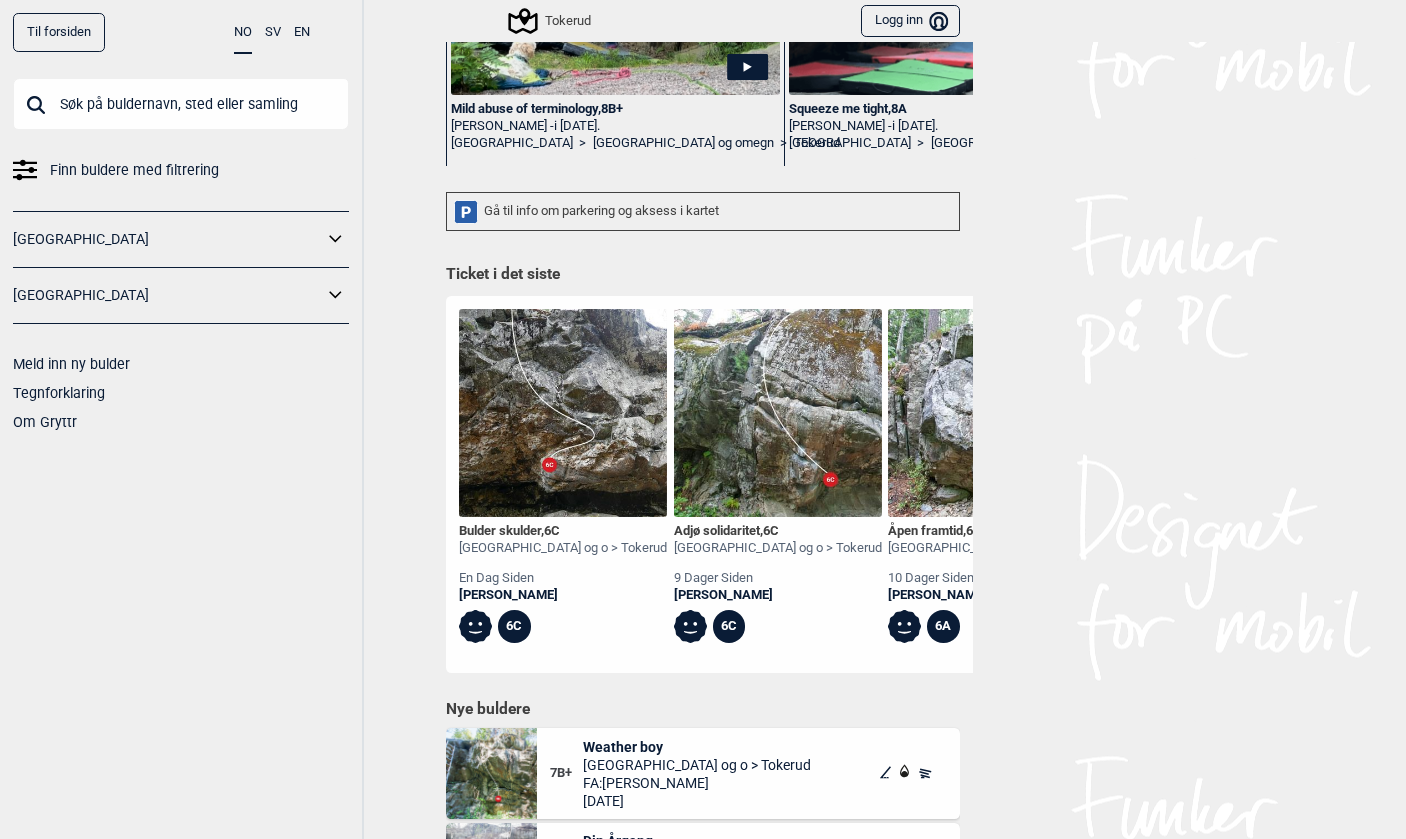 click on "Finn buldere med filtrering" at bounding box center [181, 170] 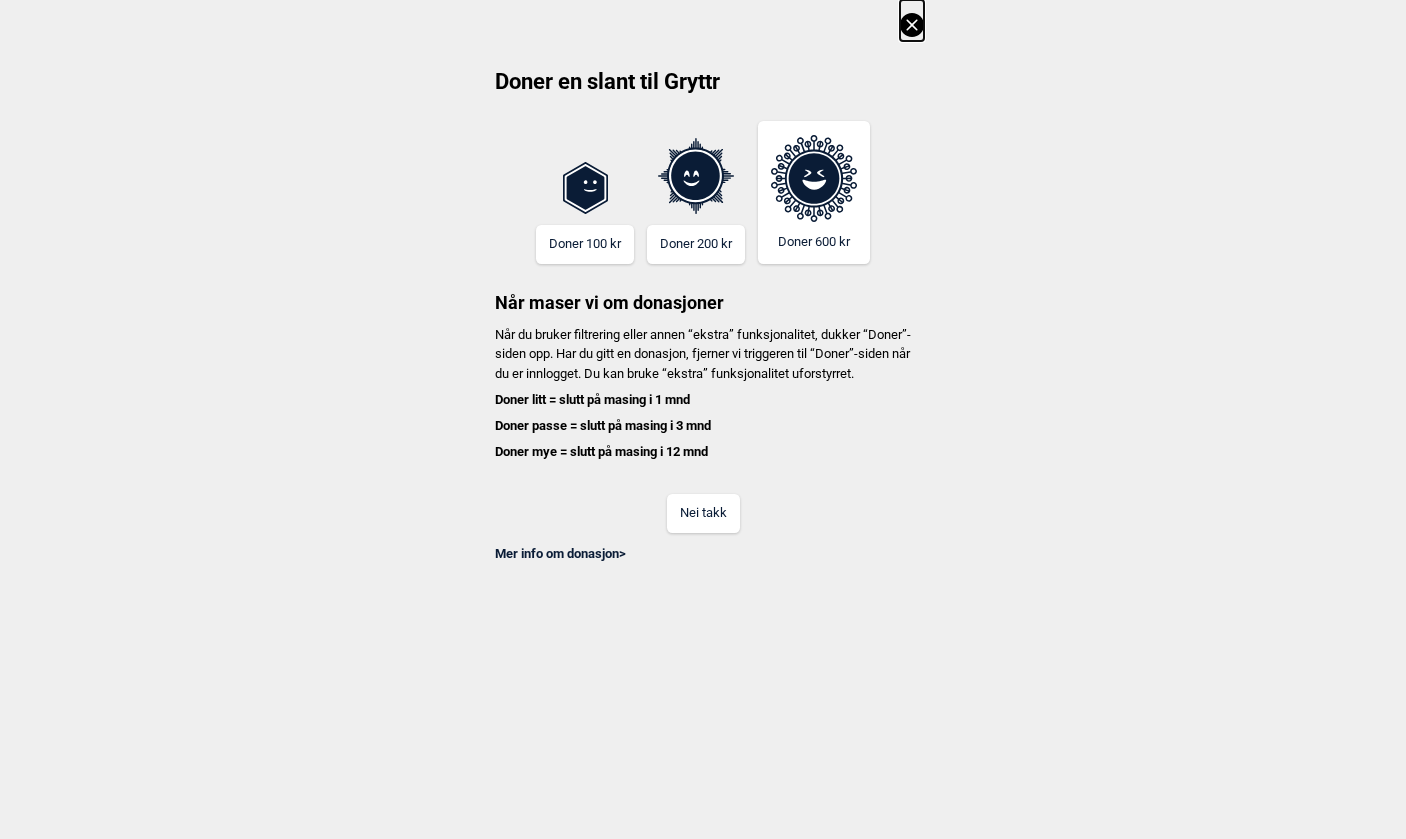 click on "Nei takk" at bounding box center (703, 513) 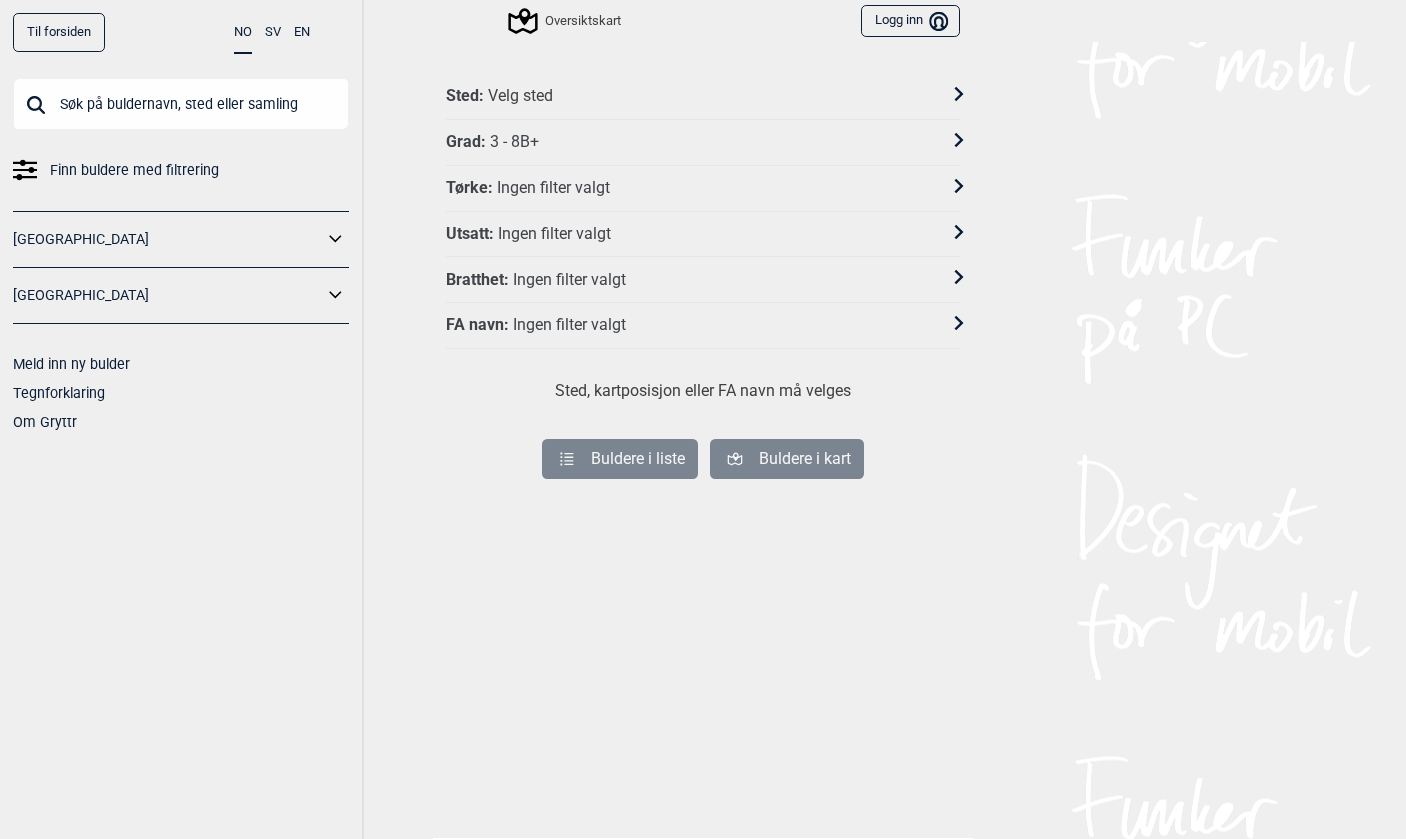 click on "Grad : 3 - 8B+" at bounding box center (690, 142) 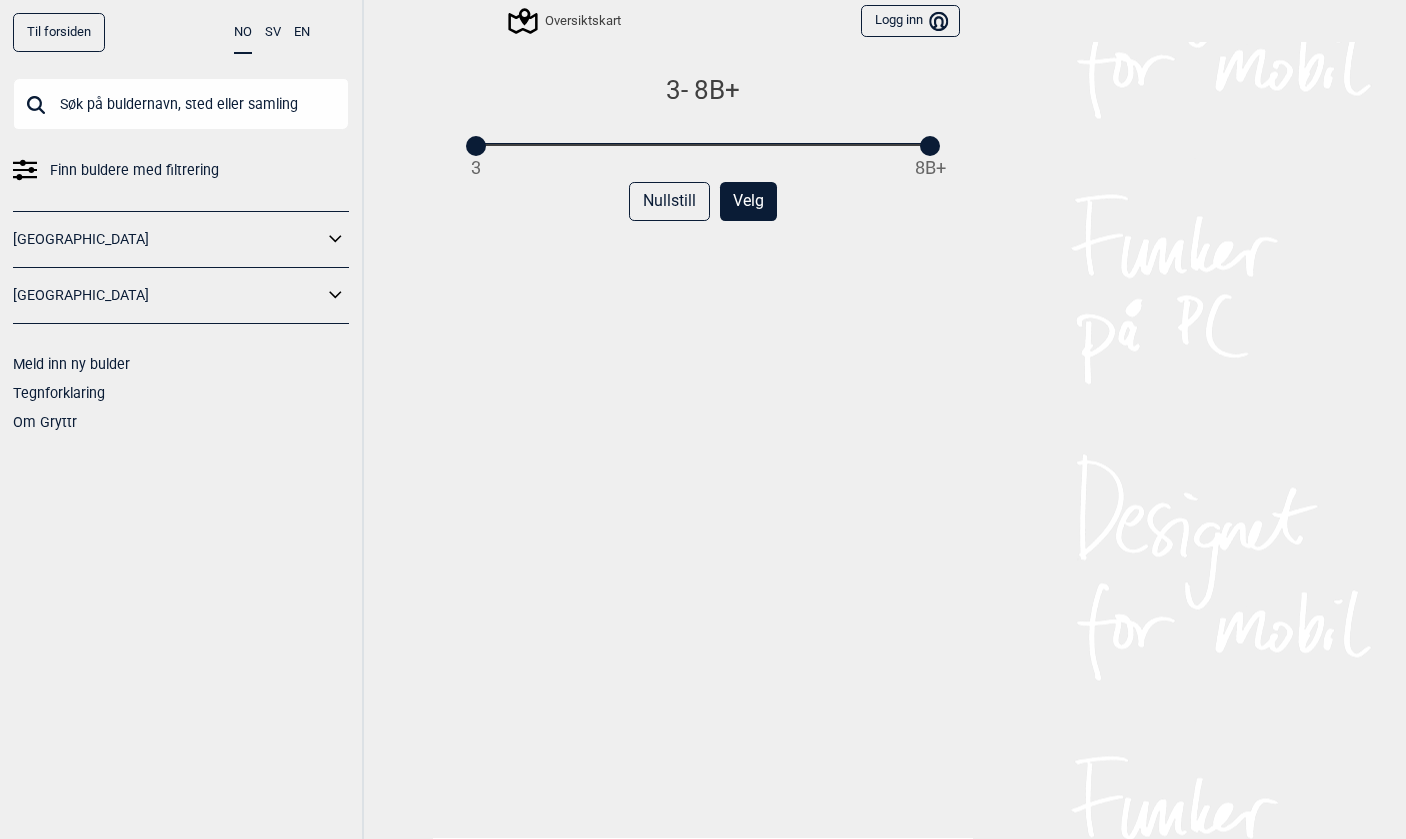 click on "3  - 8B+ 3 8B+" at bounding box center [703, 113] 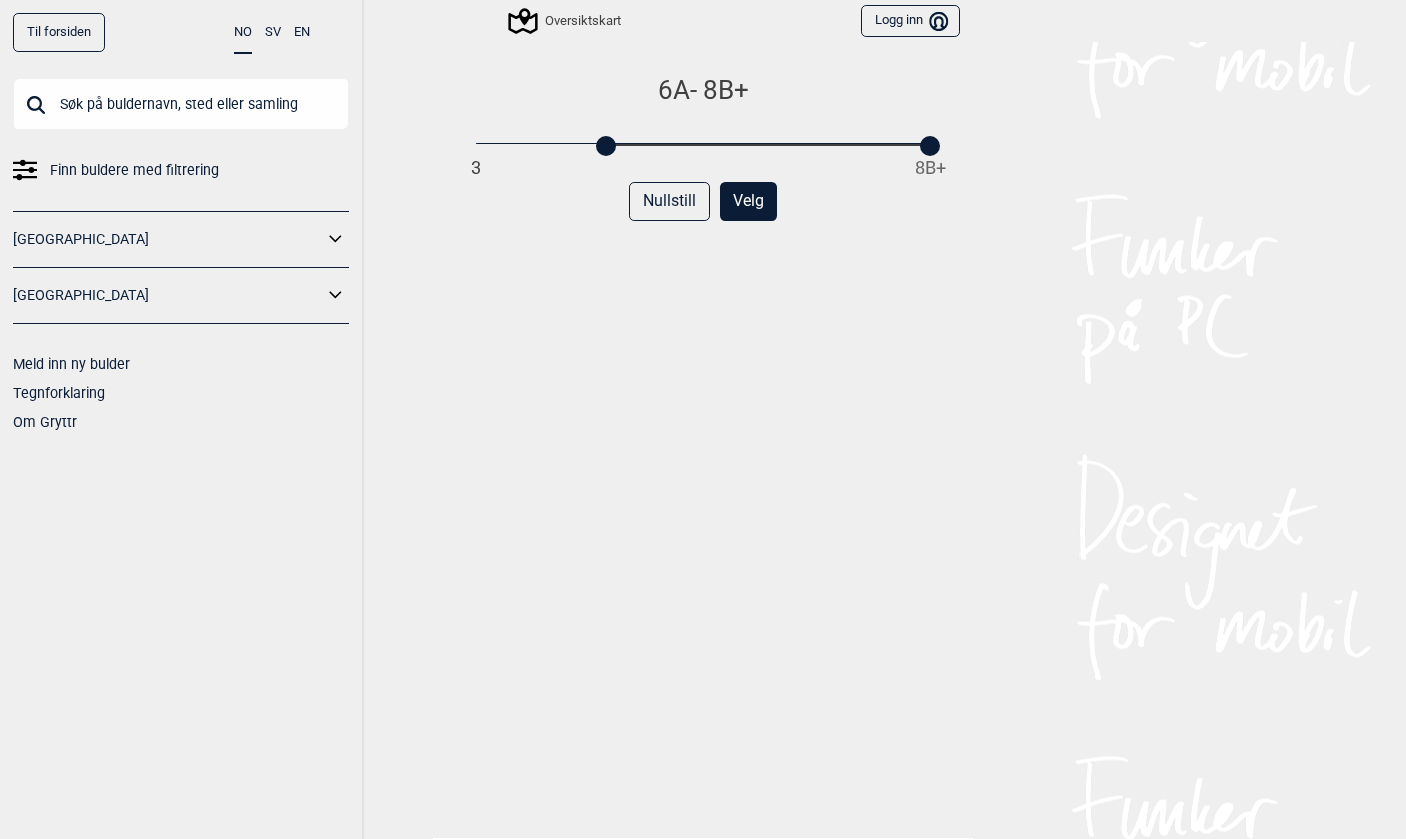 drag, startPoint x: 478, startPoint y: 141, endPoint x: 599, endPoint y: 141, distance: 121 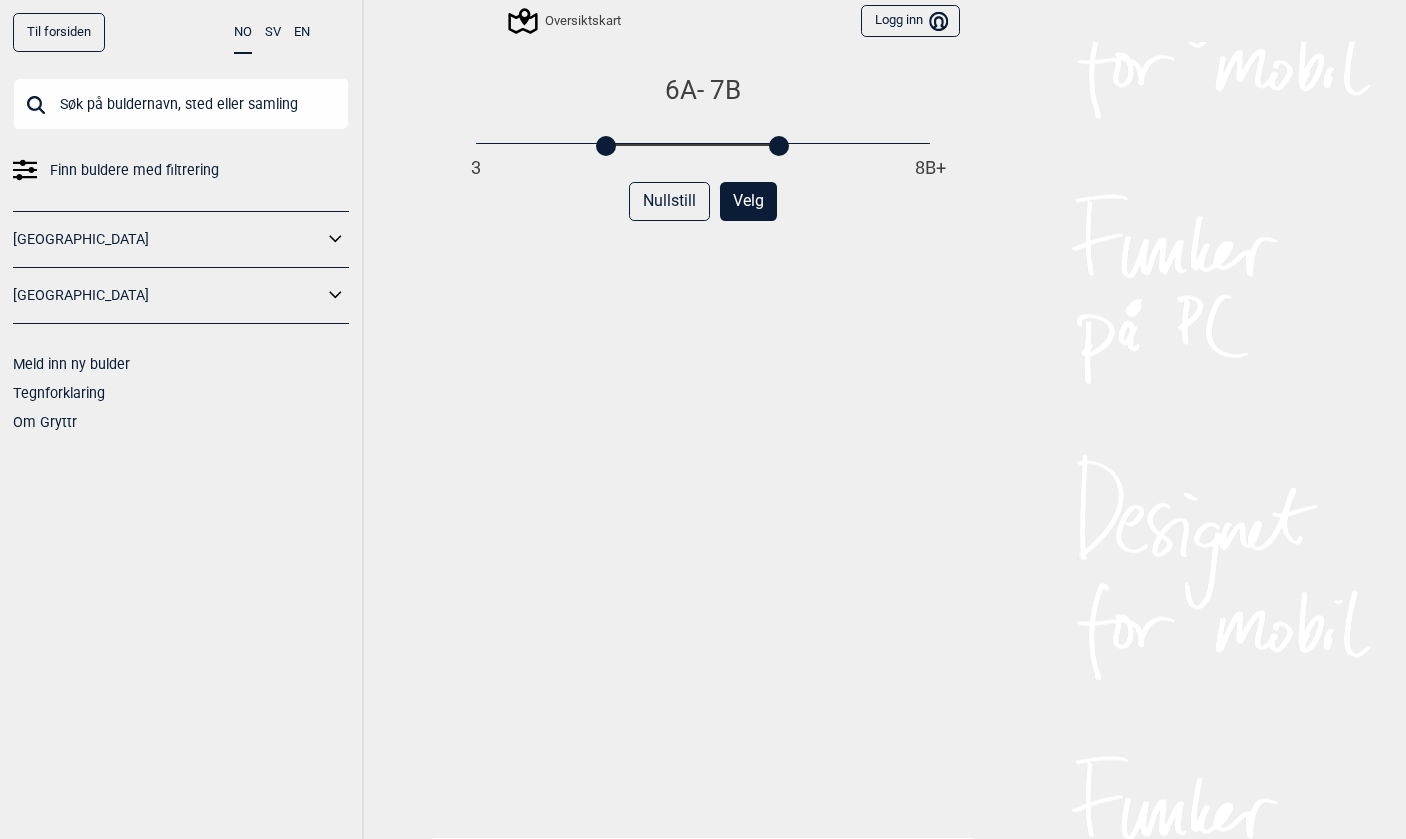 drag, startPoint x: 931, startPoint y: 141, endPoint x: 777, endPoint y: 146, distance: 154.08115 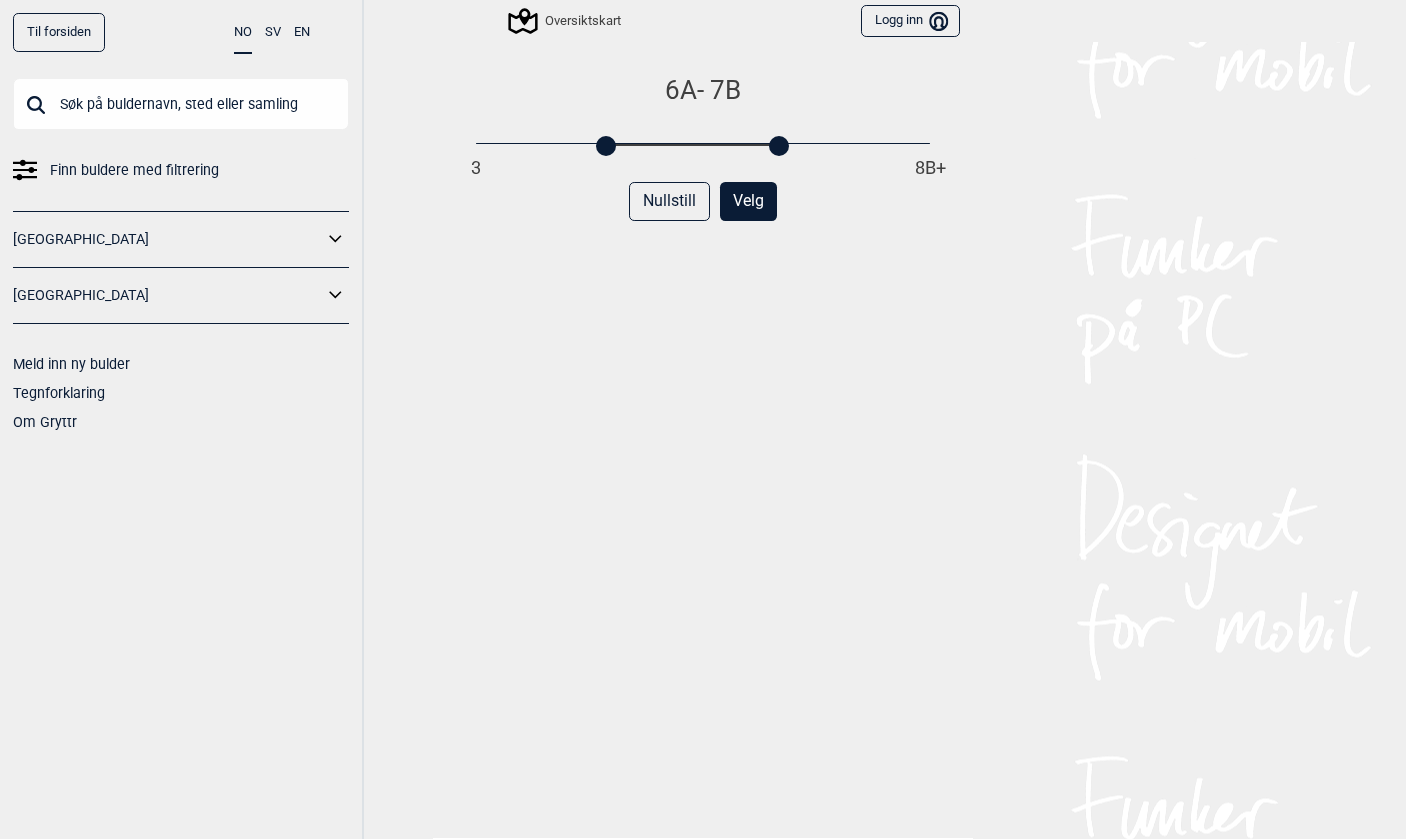 click on "Velg" at bounding box center [748, 201] 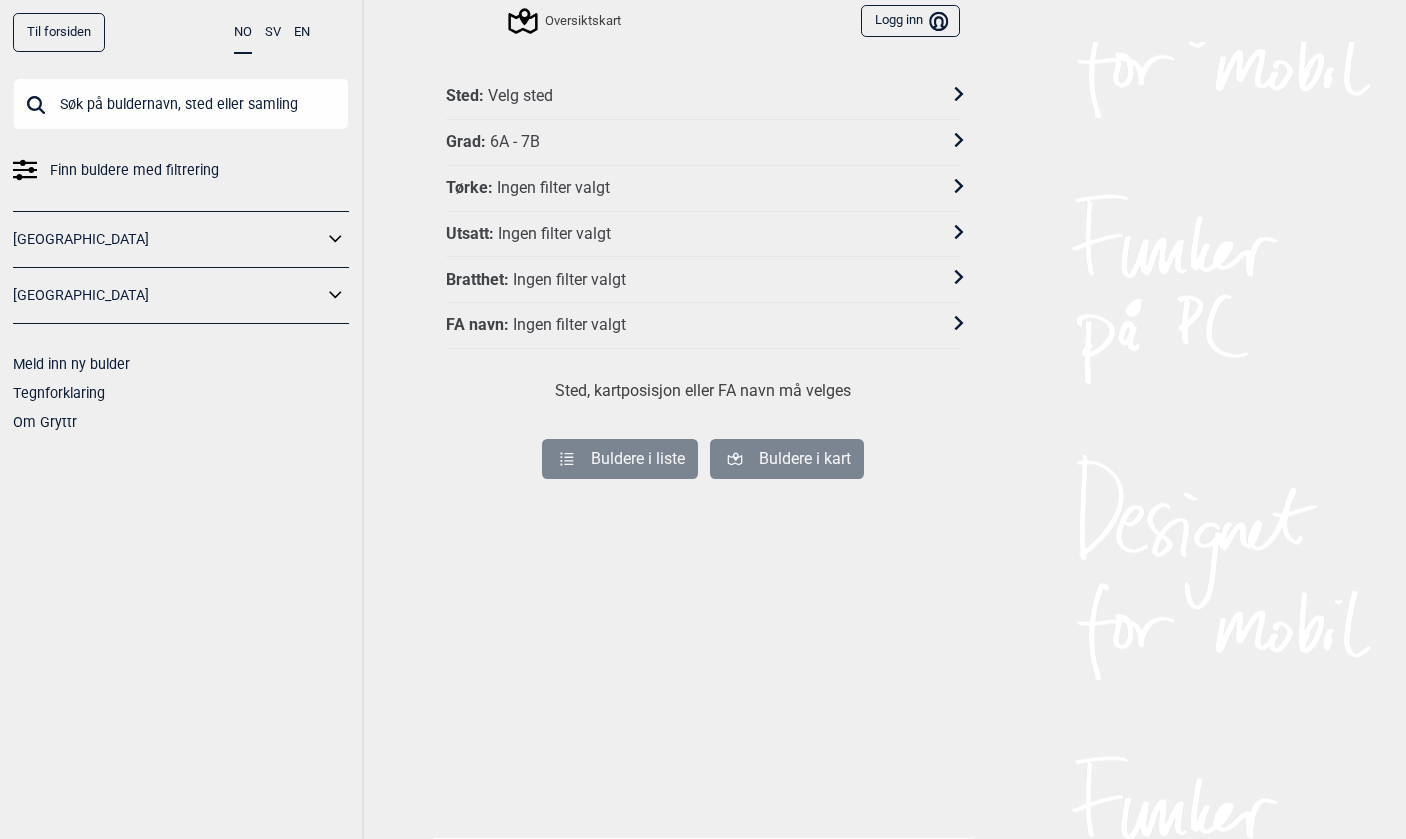 click on "Sted : Velg sted" at bounding box center (703, 97) 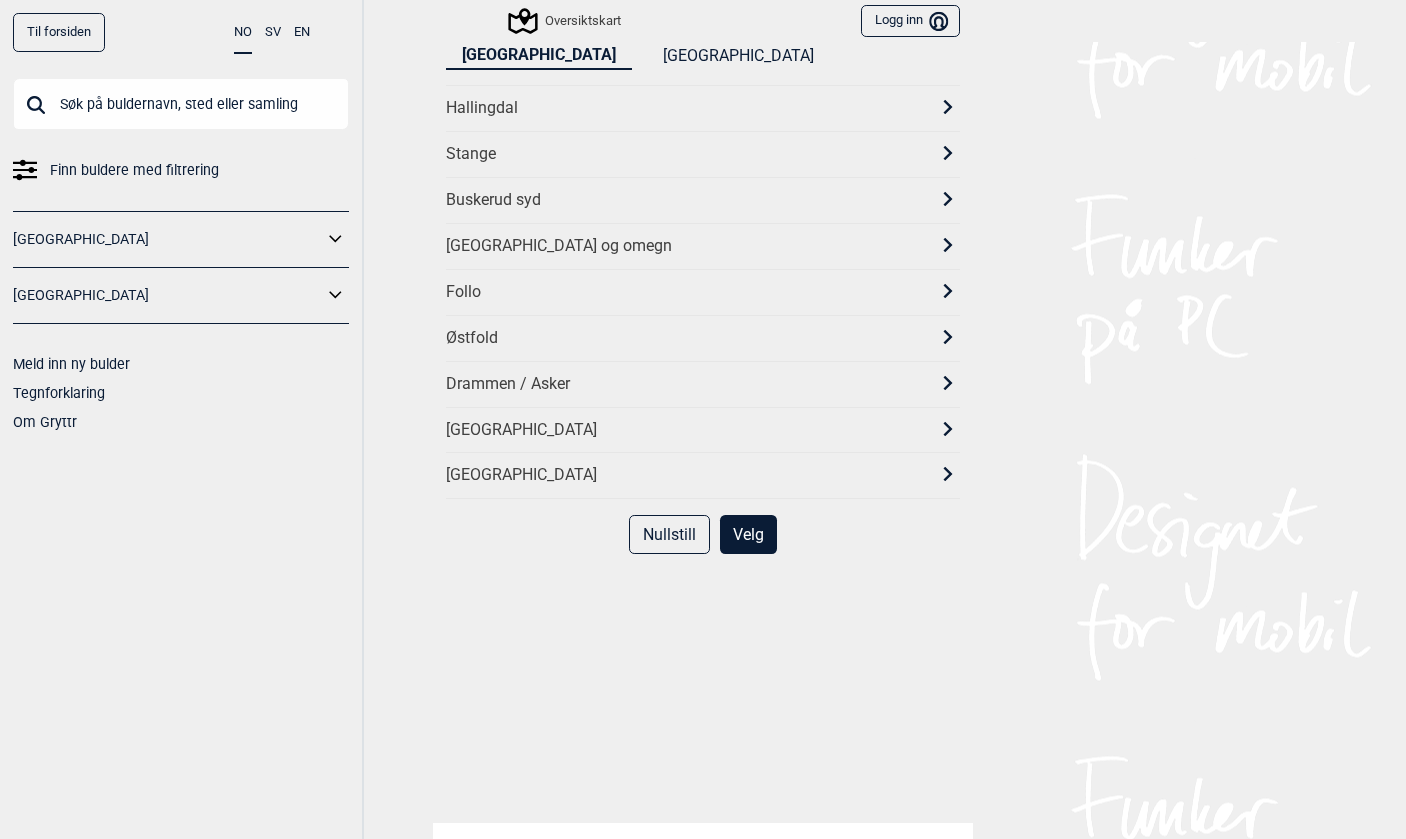 scroll, scrollTop: 0, scrollLeft: 0, axis: both 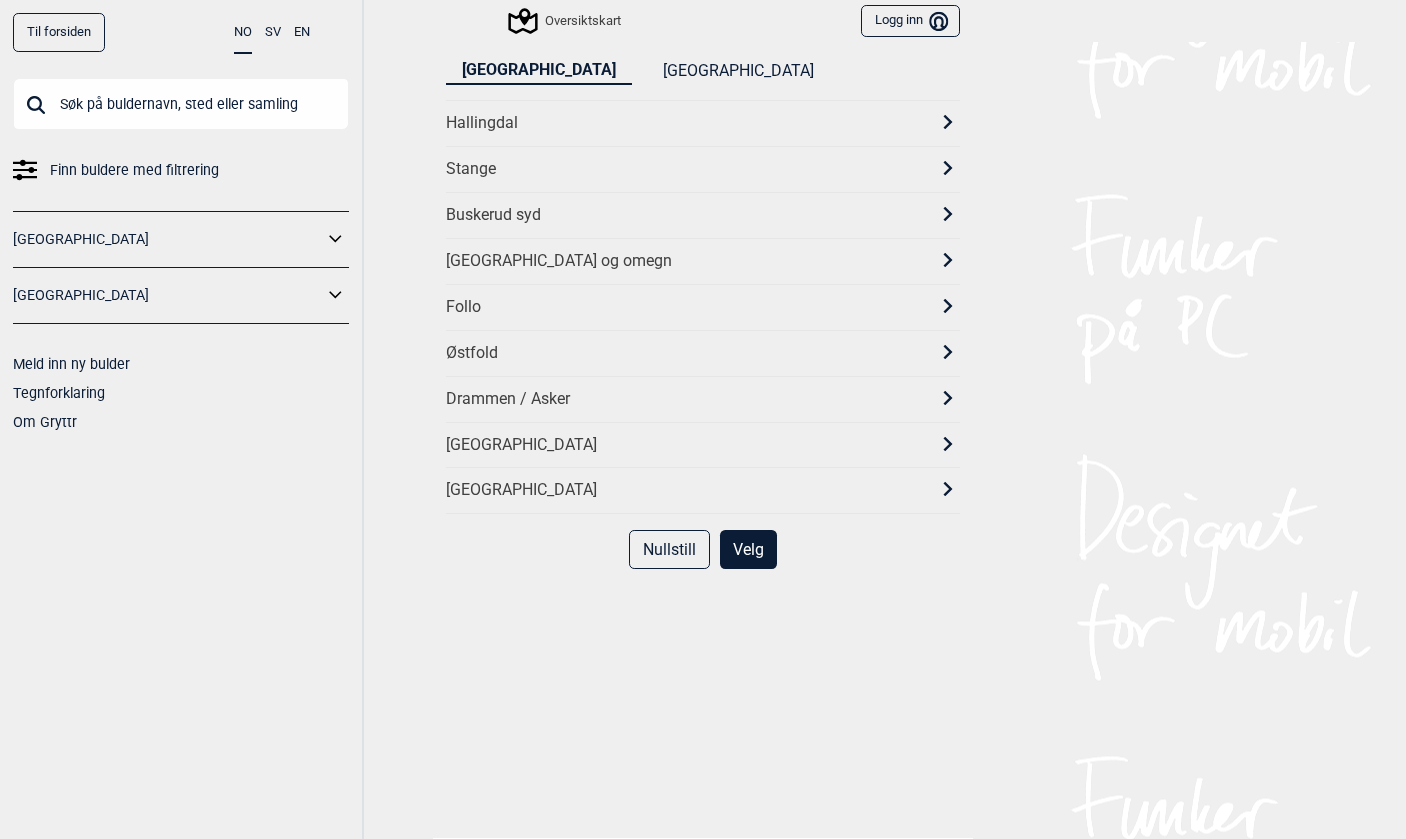 click 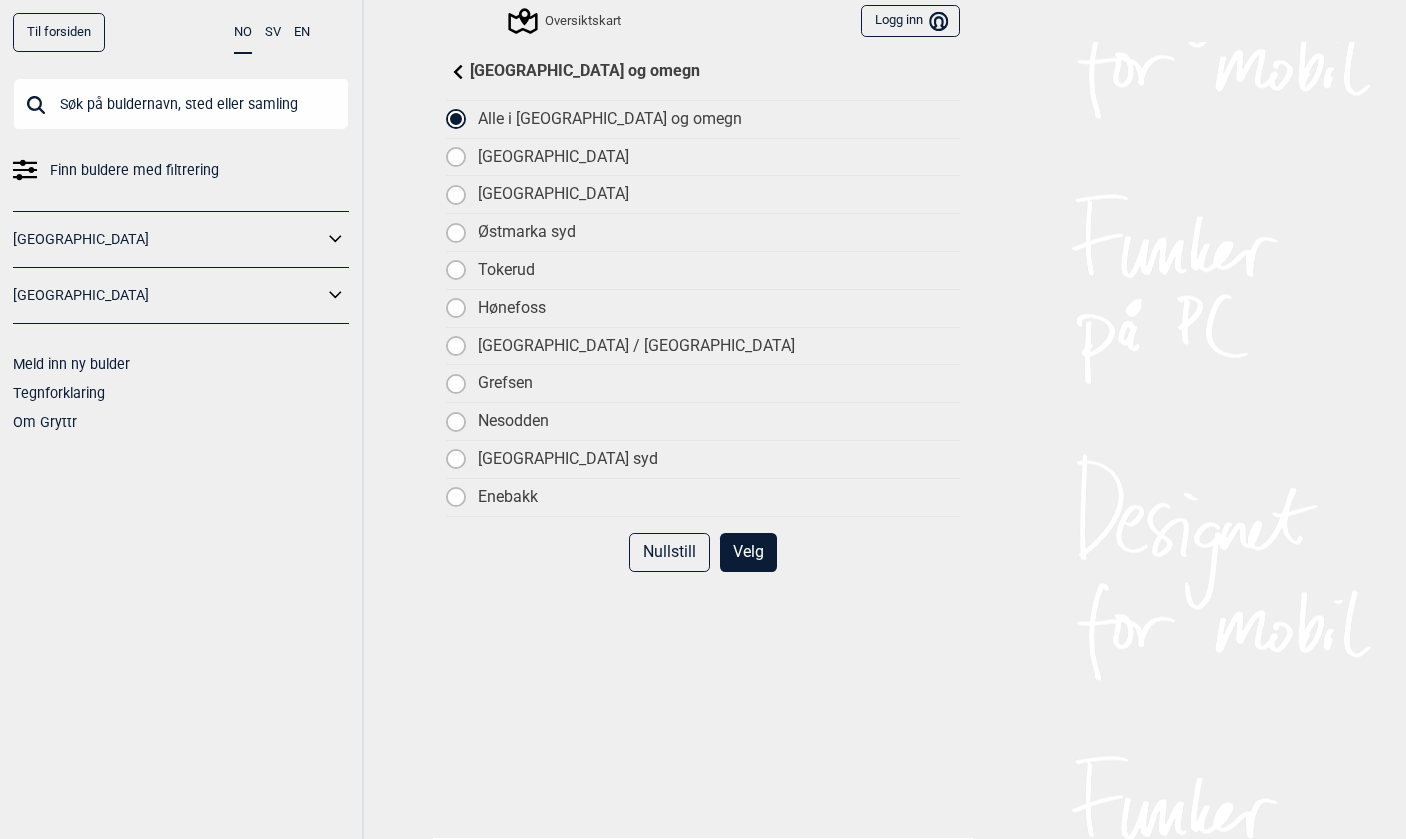 click at bounding box center (456, 270) 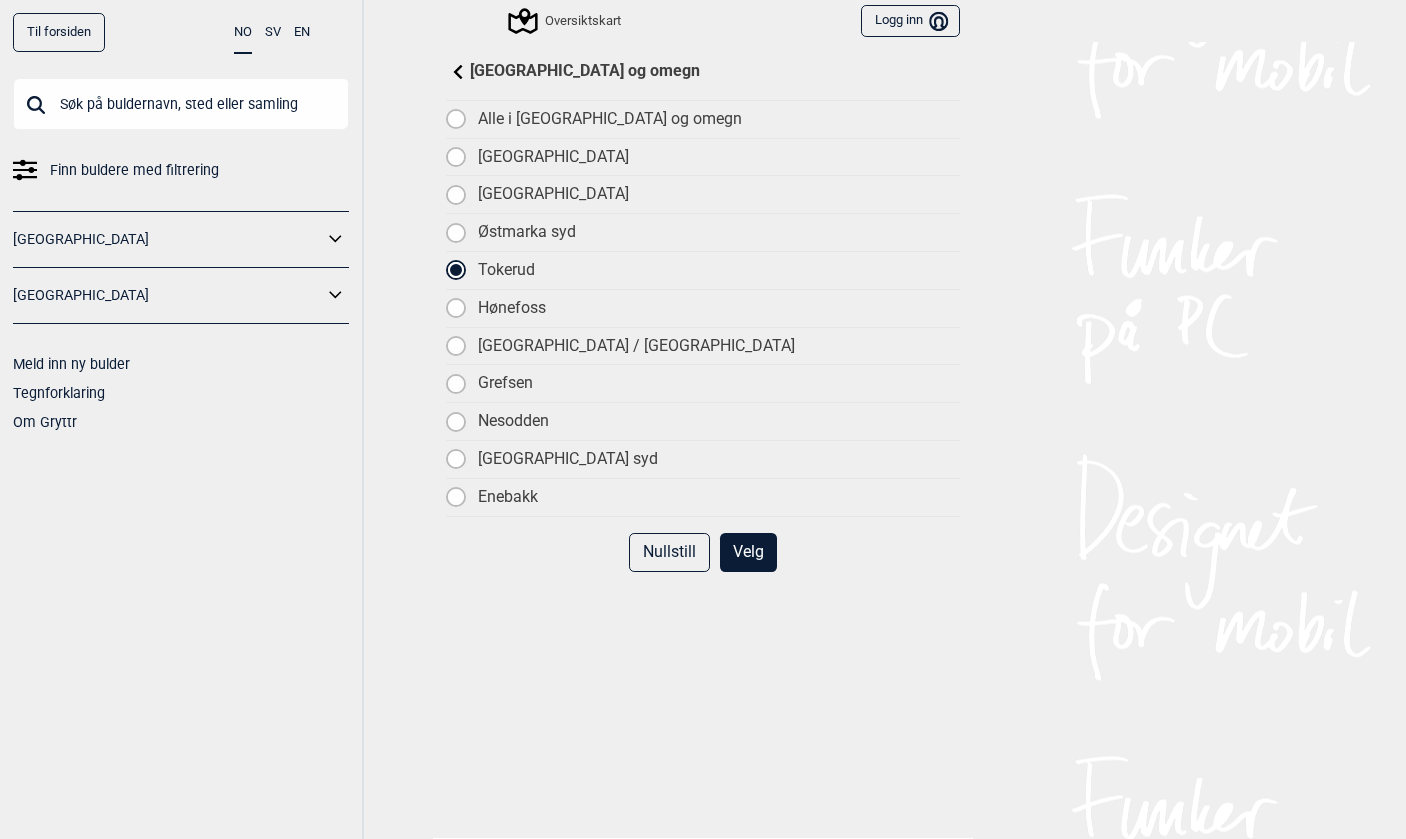 click on "Velg" at bounding box center (748, 552) 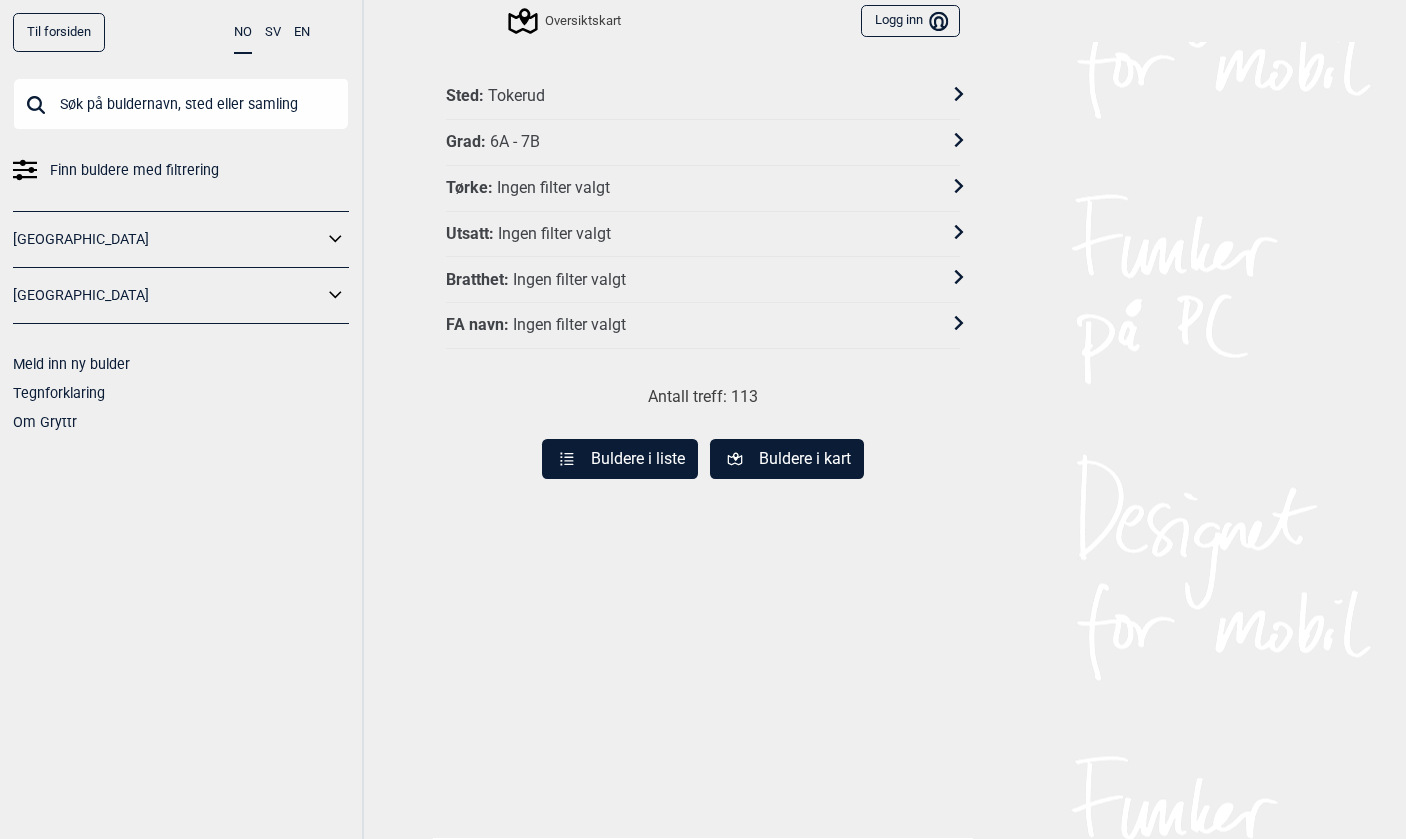 click on "Buldere i kart" at bounding box center [787, 459] 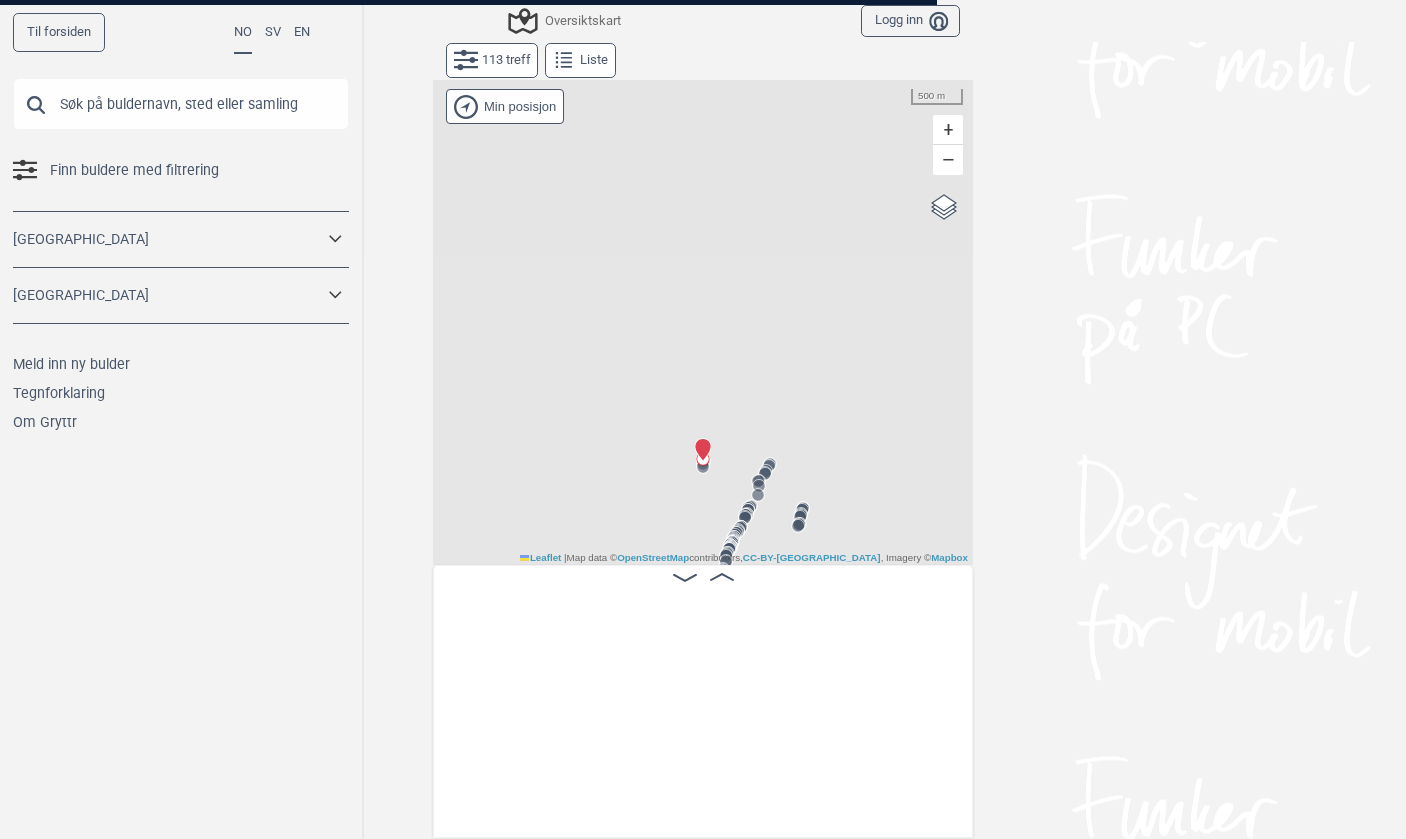 scroll, scrollTop: 0, scrollLeft: 157, axis: horizontal 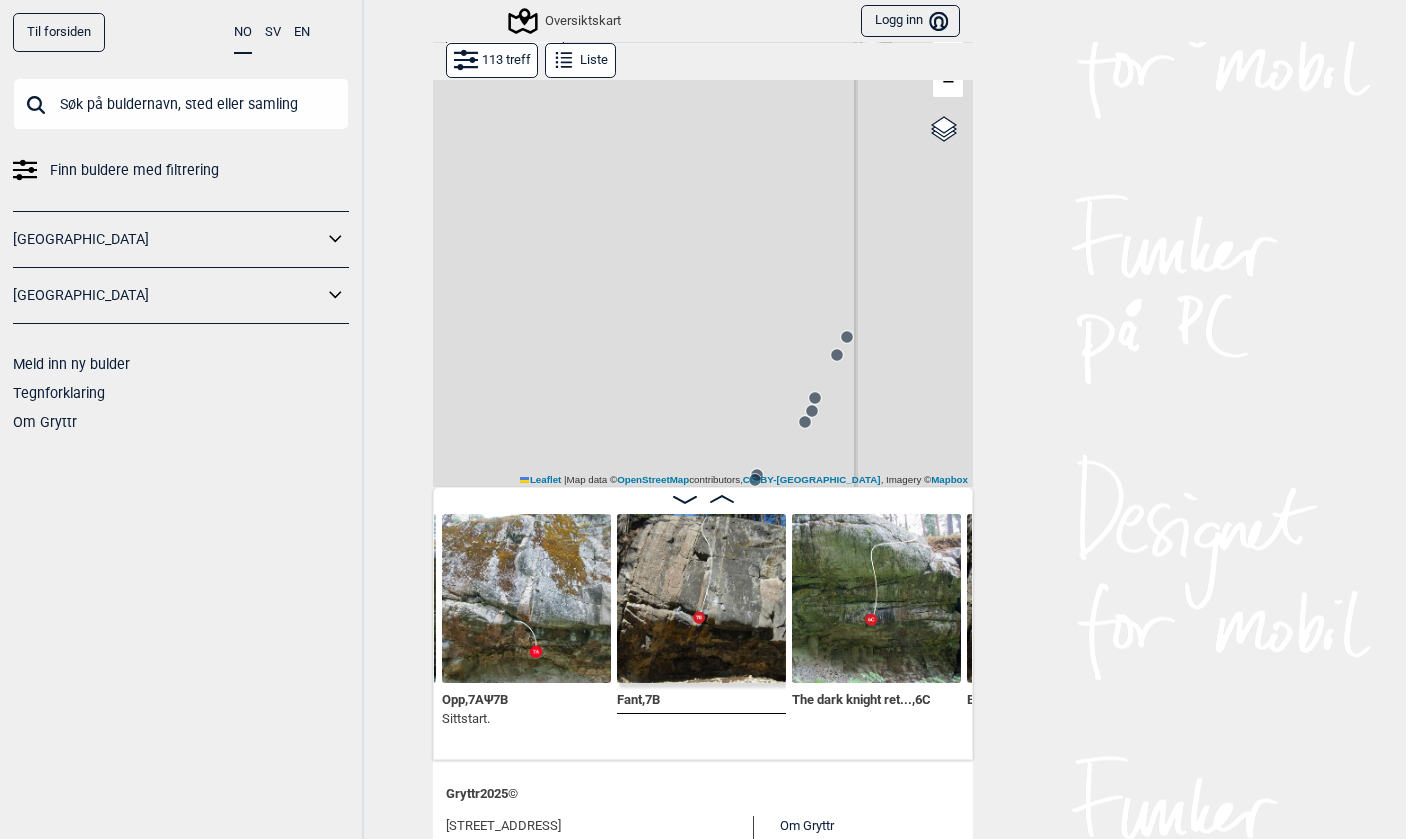 drag, startPoint x: 756, startPoint y: 215, endPoint x: 614, endPoint y: -31, distance: 284.04224 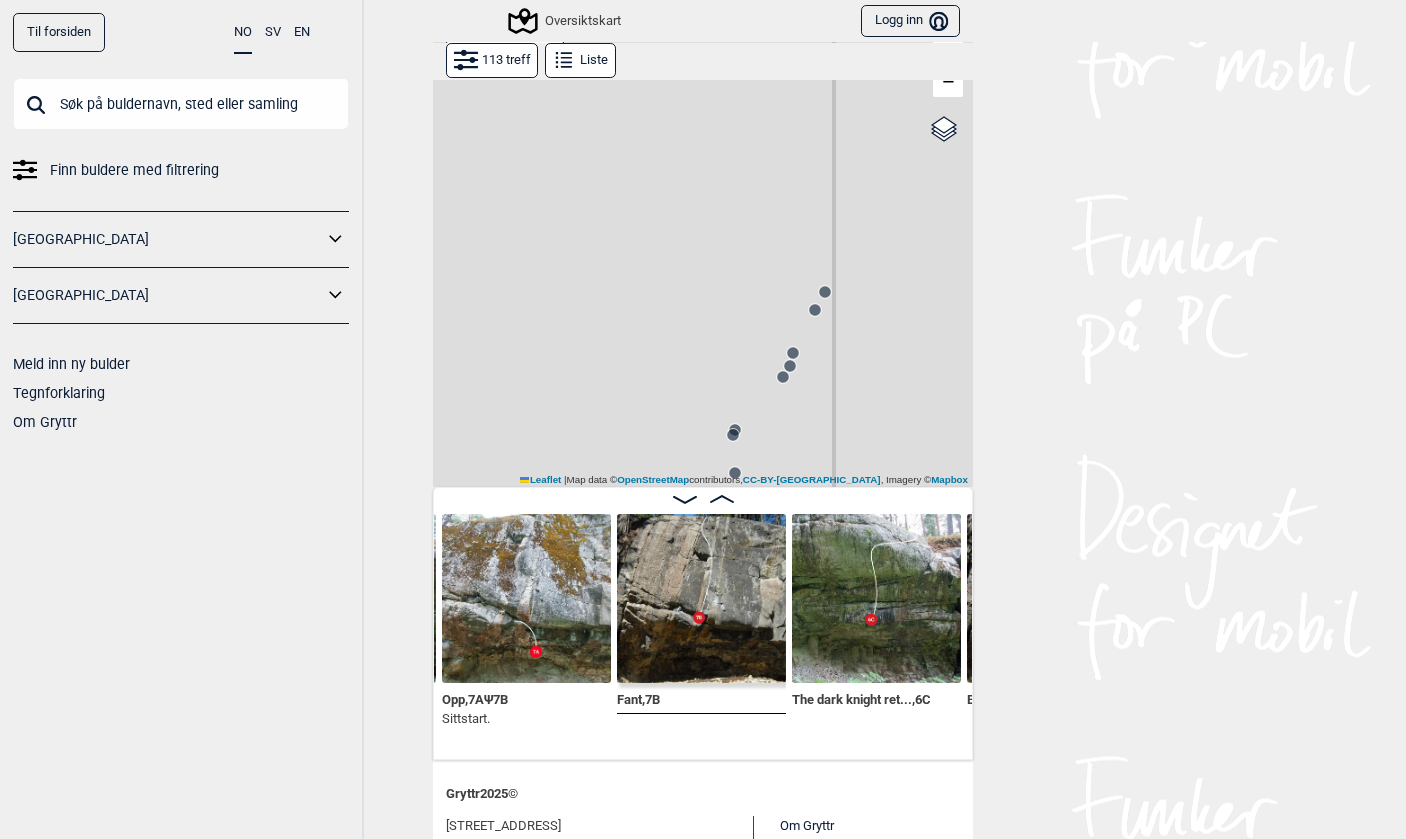 click 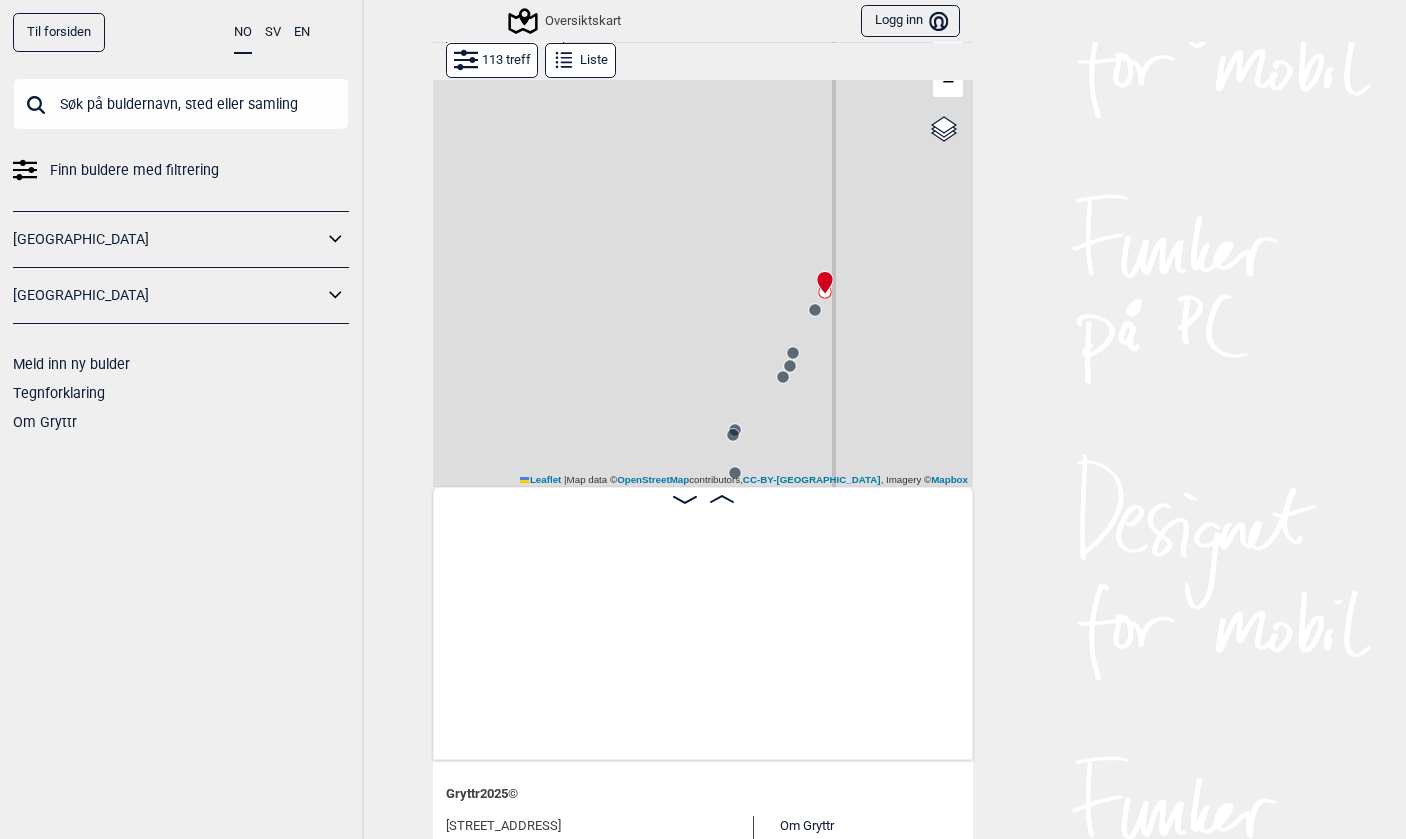 scroll, scrollTop: 0, scrollLeft: 682, axis: horizontal 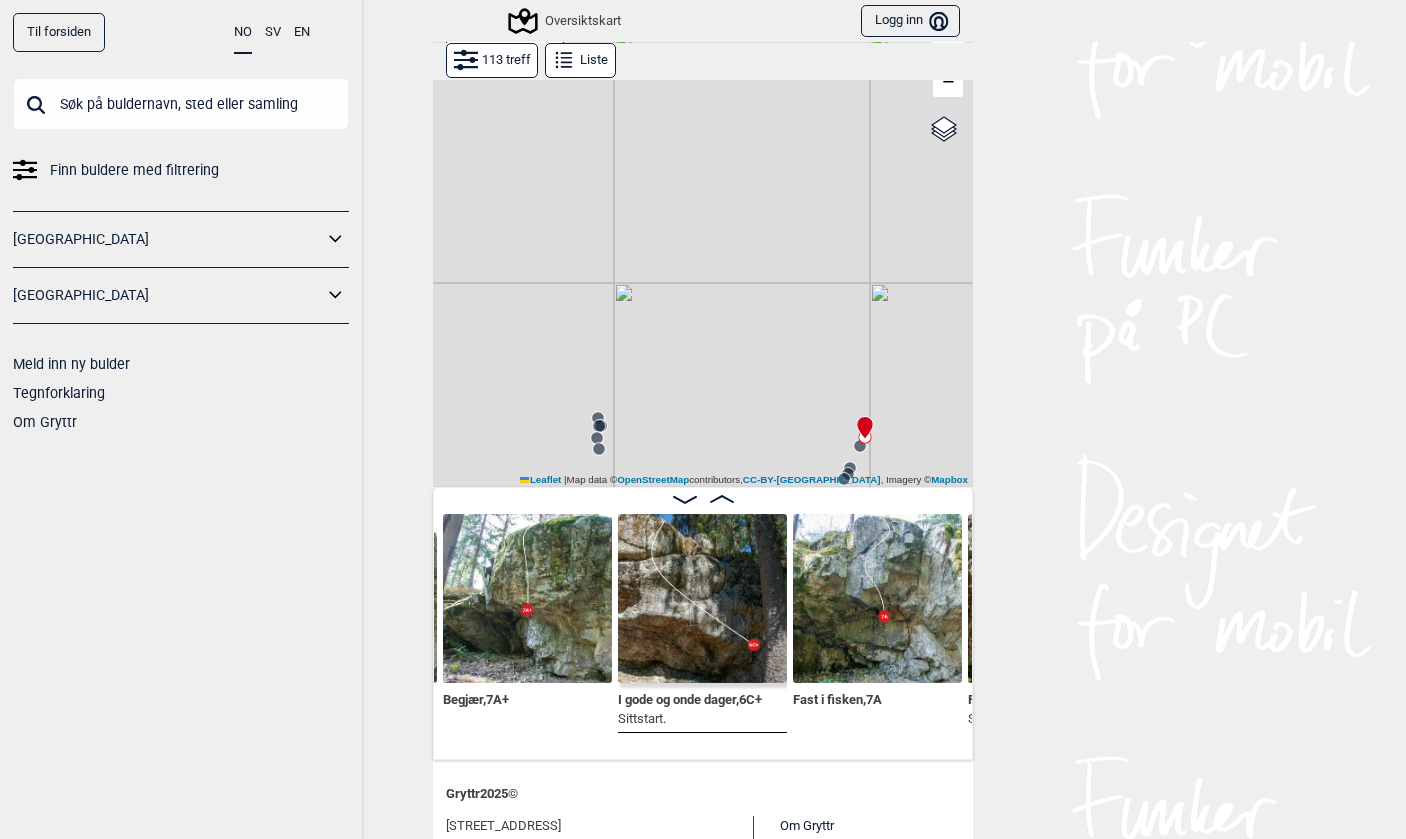 drag, startPoint x: 651, startPoint y: 353, endPoint x: 651, endPoint y: -50, distance: 403 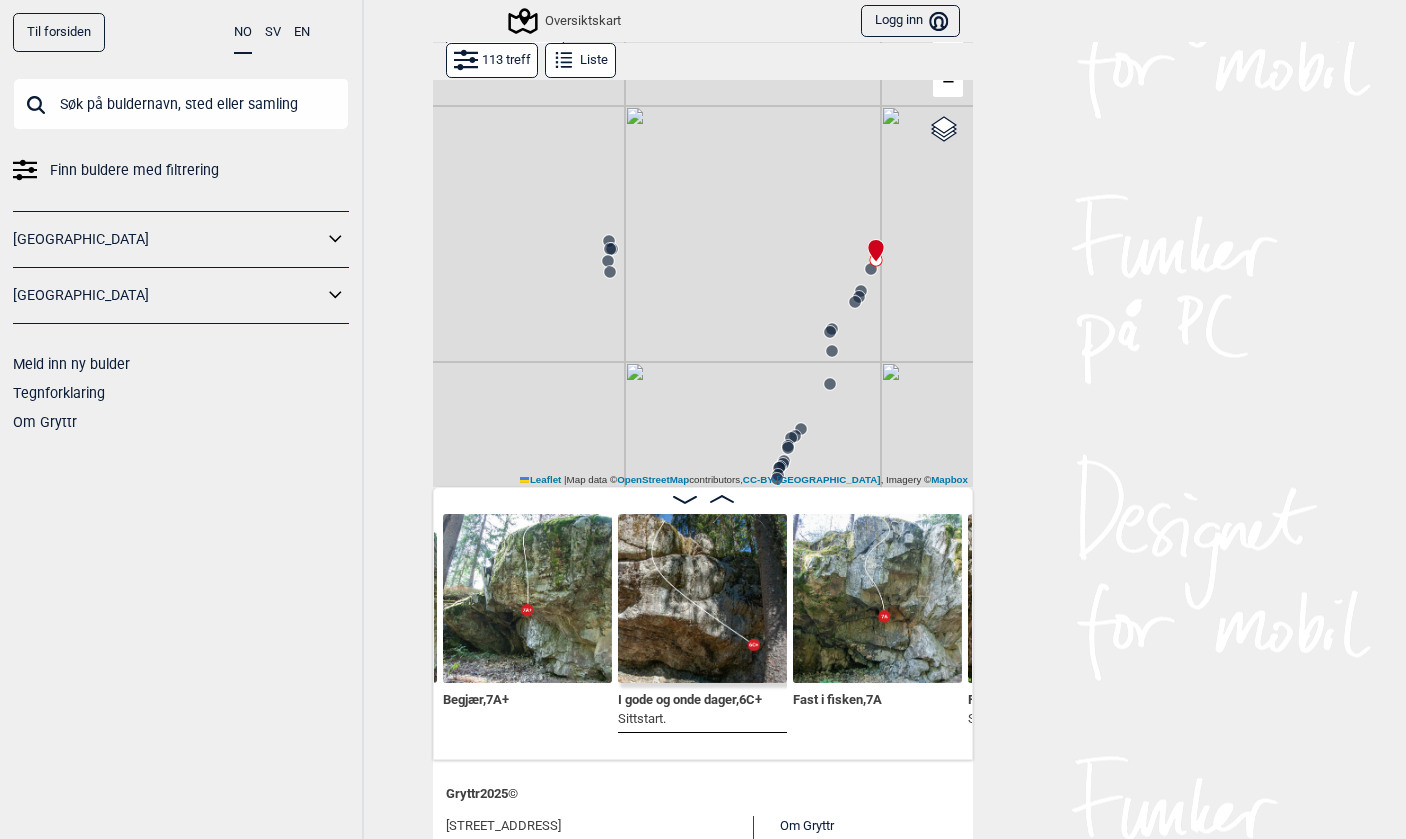 drag, startPoint x: 711, startPoint y: 287, endPoint x: 722, endPoint y: 110, distance: 177.34148 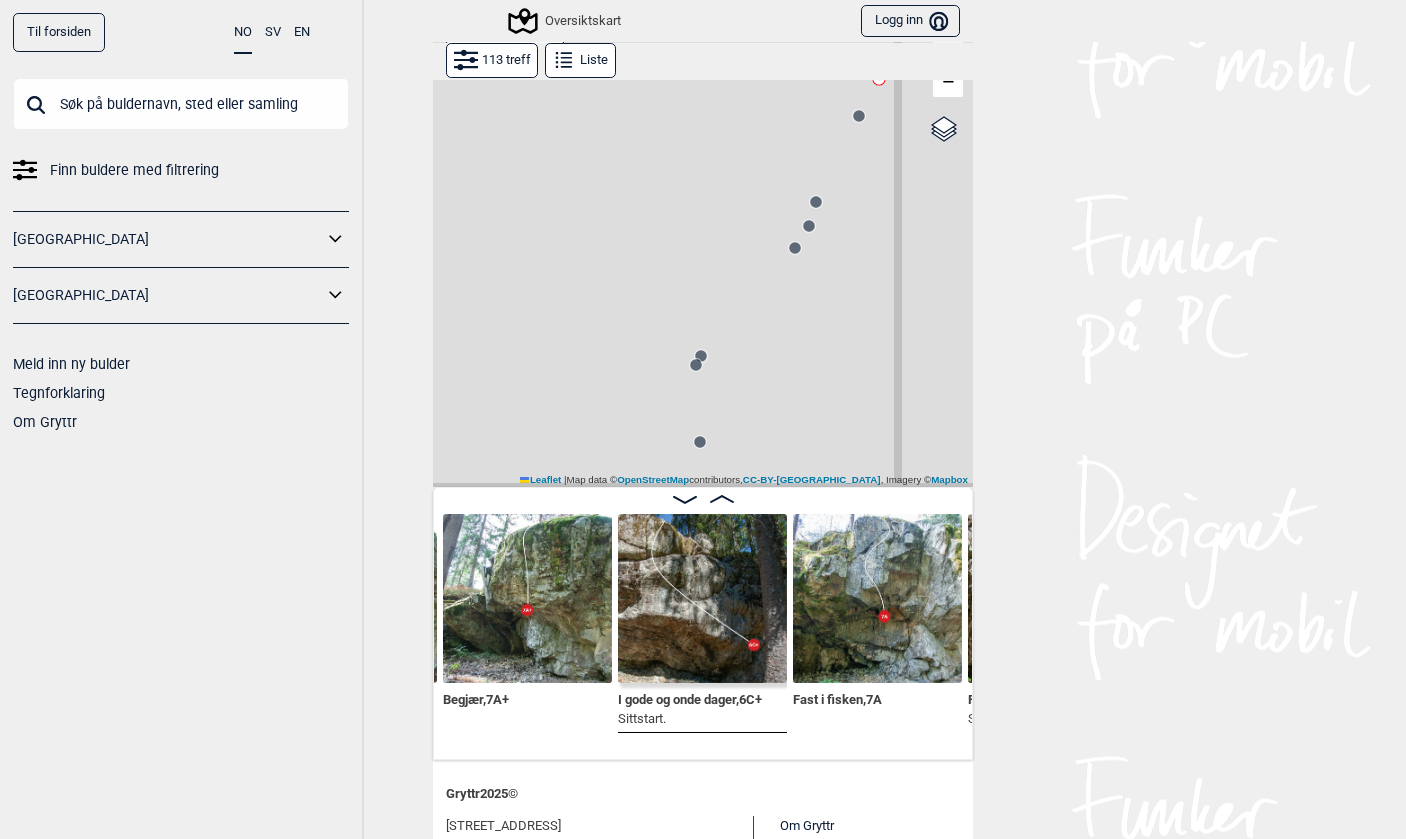 click 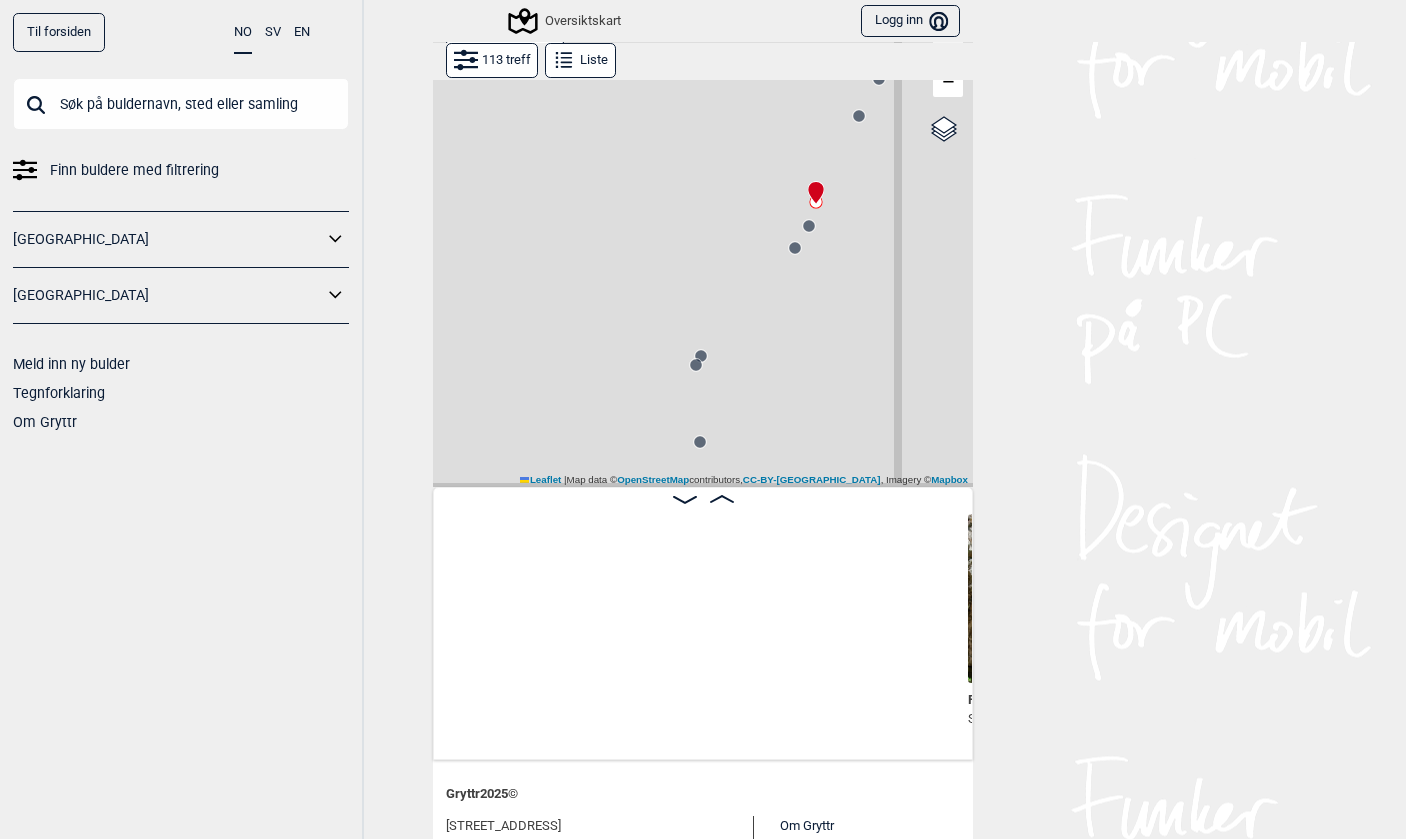 scroll, scrollTop: 0, scrollLeft: 1382, axis: horizontal 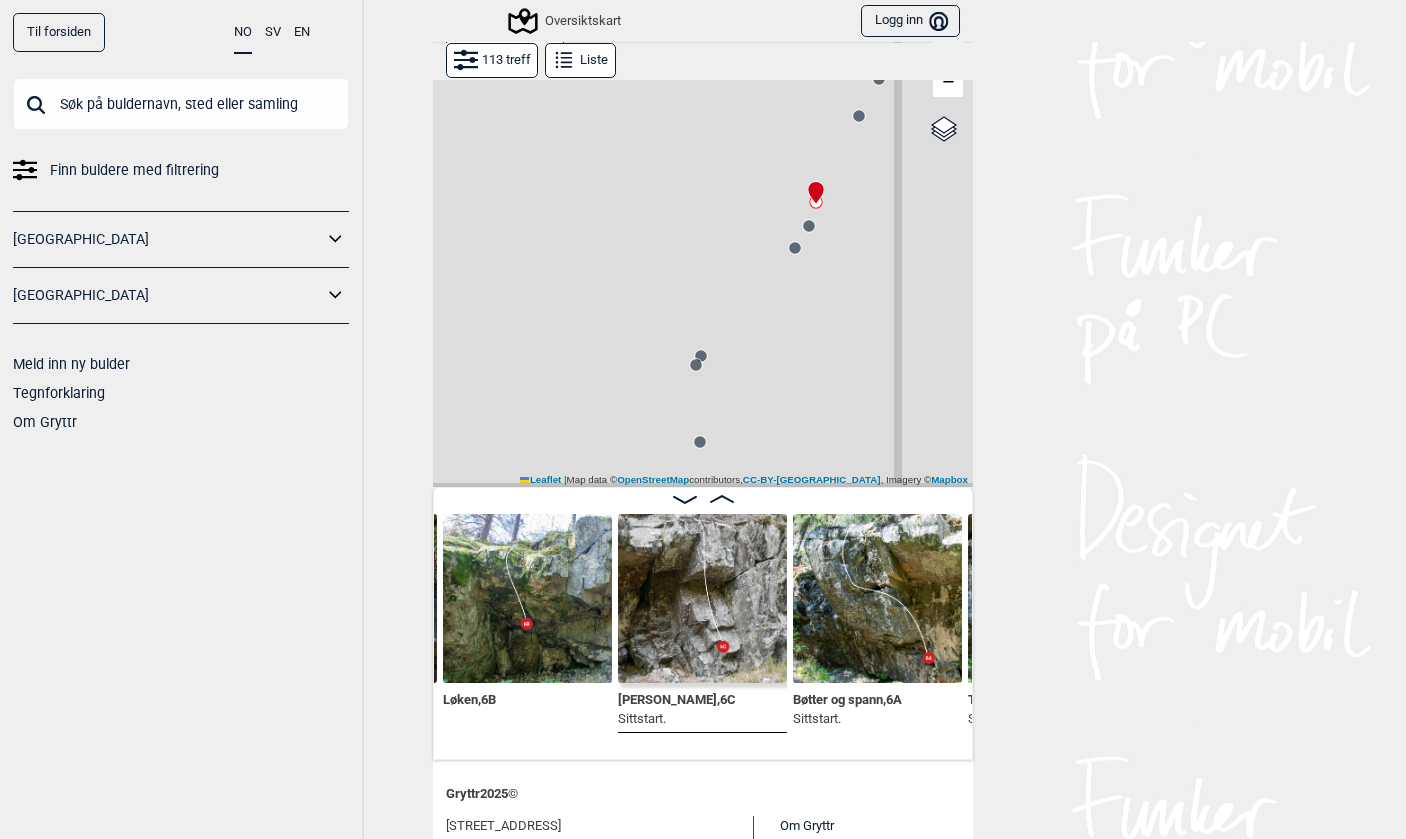 click 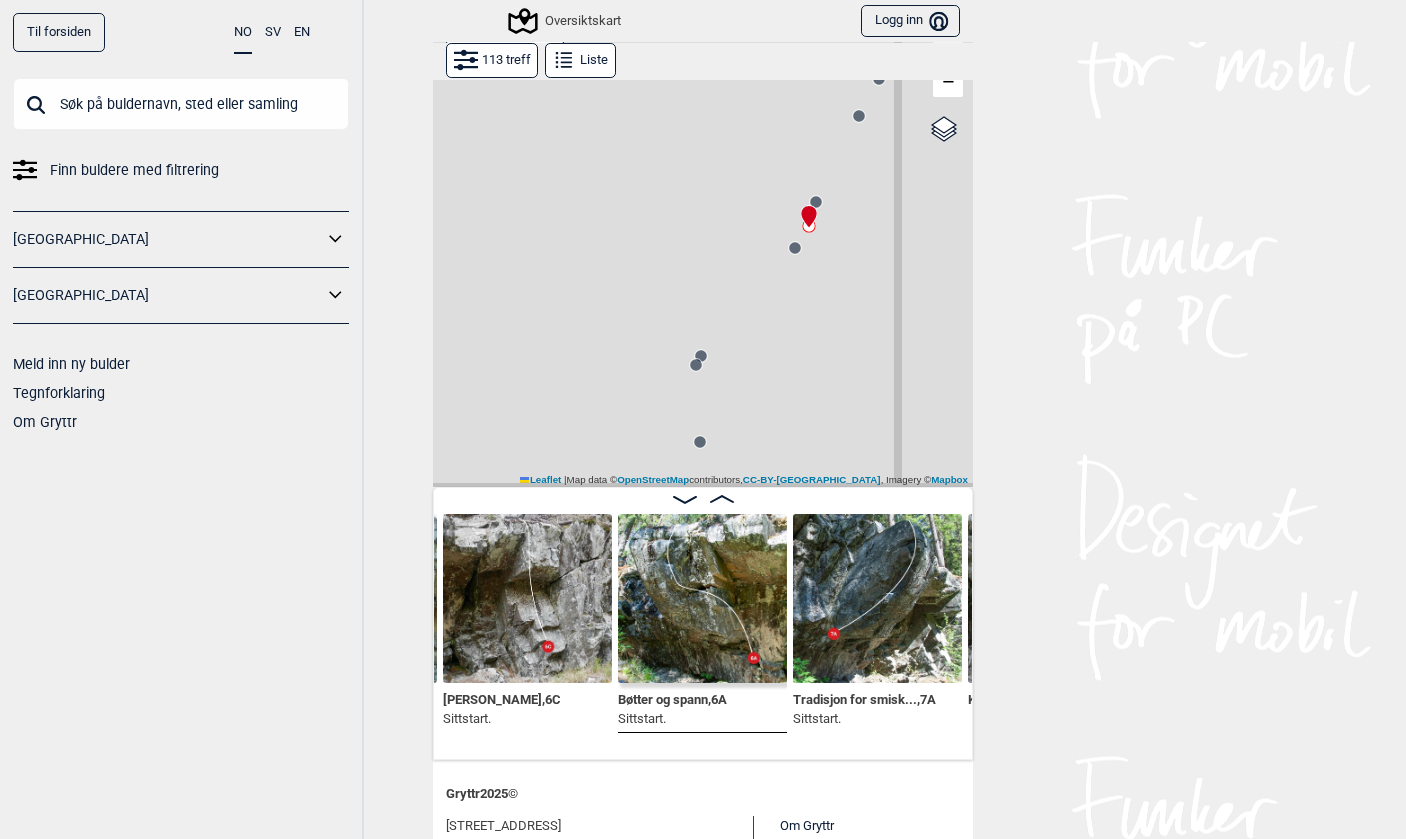 click at bounding box center [877, 598] 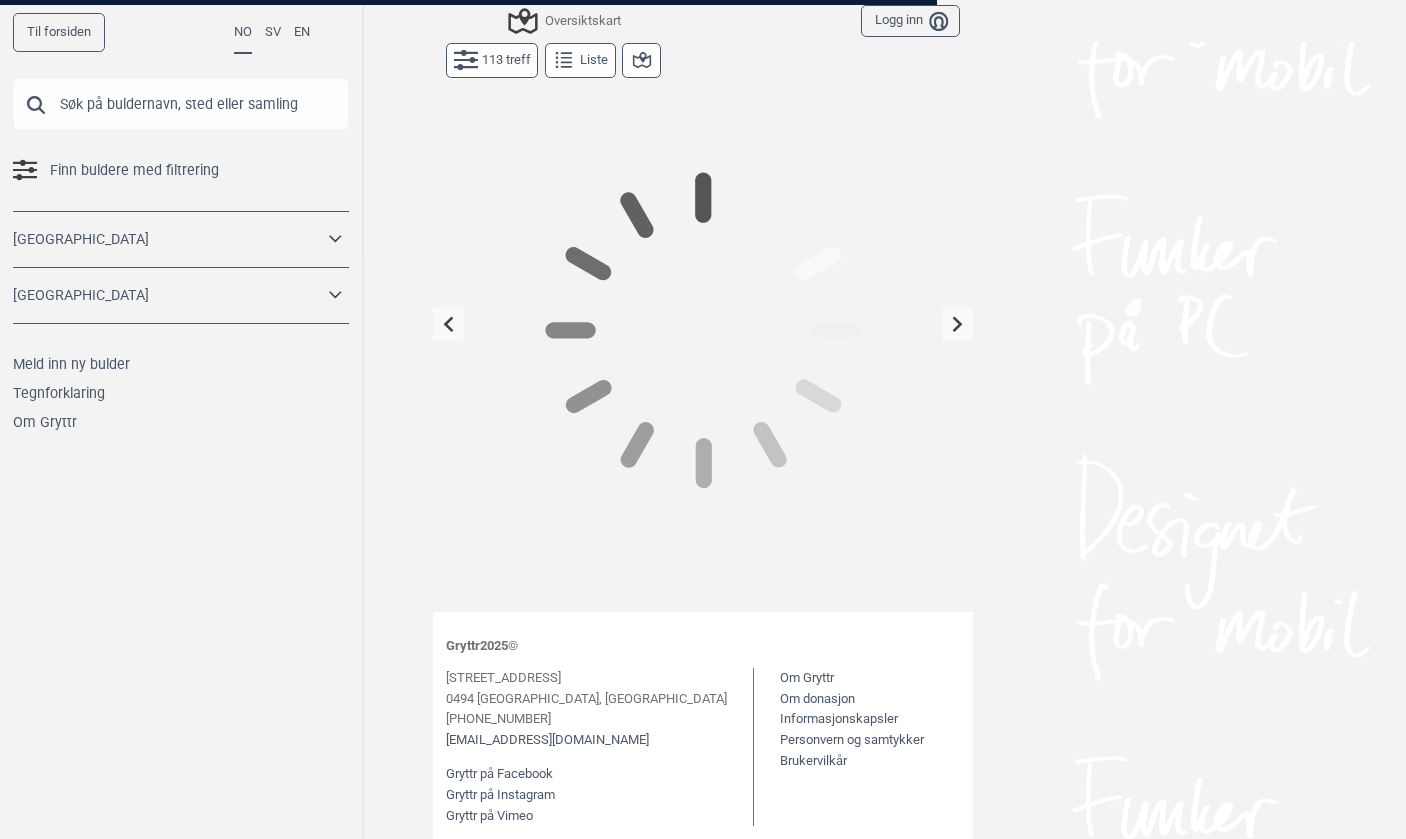scroll, scrollTop: 0, scrollLeft: 0, axis: both 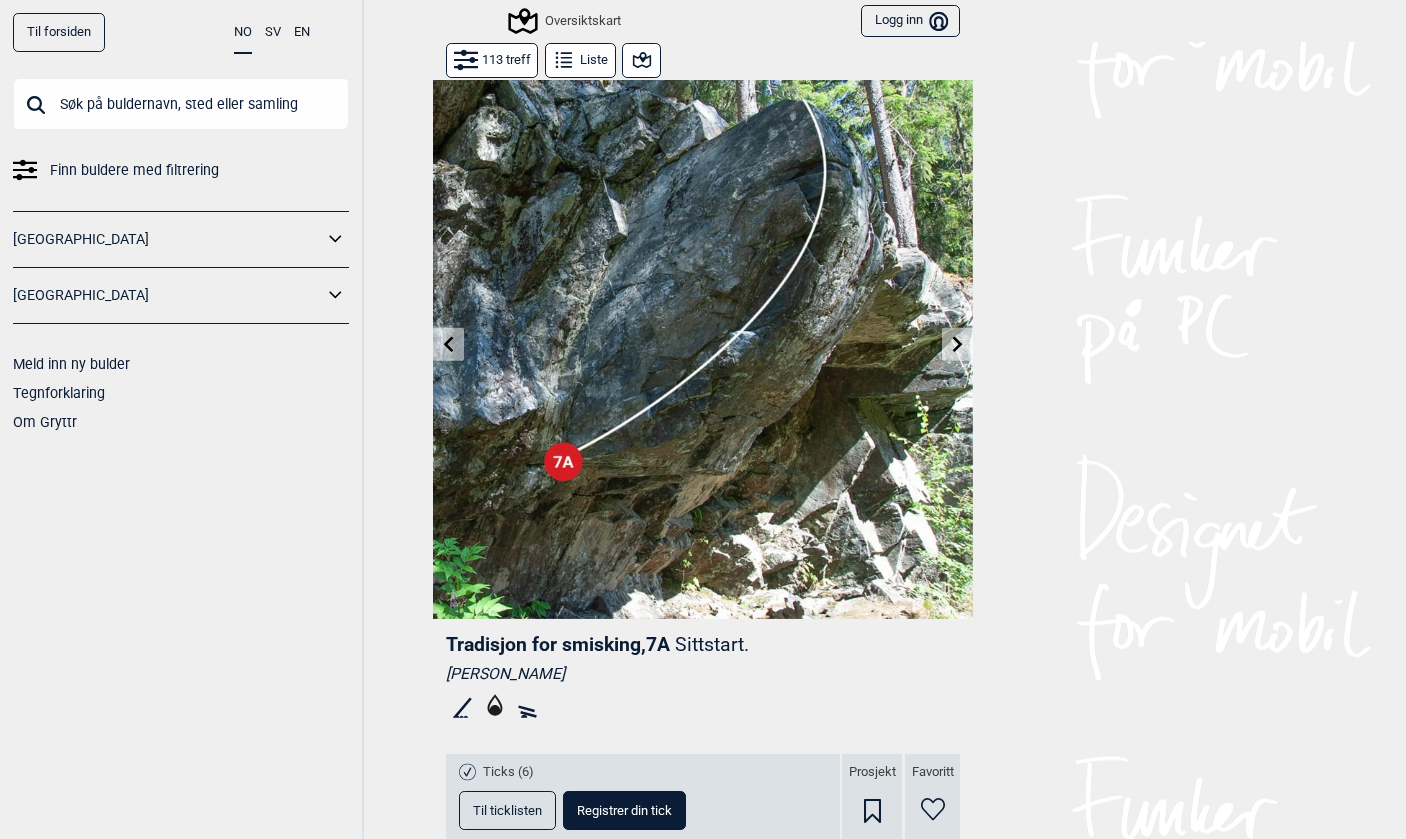 click on "Til forsiden NO SV EN Finn buldere med filtrering [GEOGRAPHIC_DATA] [GEOGRAPHIC_DATA] Meld inn ny bulder Tegnforklaring Om Gryttr   Oversiktskart Logg inn Bruker Doner en slant til Gryttr Doner 100 kr Doner 200 kr Doner 600 kr Når maser vi om donasjoner Når du bruker filtrering eller annen “ekstra” funksjonalitet, dukker “Doner”-siden opp. Har du gitt en donasjon, fjerner vi triggeren til “Doner”-siden når du er innlogget. Du kan bruke “ekstra” funksjonalitet uforstyrret. Doner litt = slutt på masing i 1 mnd Doner passe = slutt på masing i 3 mnd Doner mye = slutt på masing i 12 mnd Nei takk Mer info om donasjon  > 113 treff   Liste Tradisjon for smisking ,  7A   Sittstart. [PERSON_NAME] (6) Til ticklisten Registrer din tick Prosjekt Favoritt [GEOGRAPHIC_DATA] > [GEOGRAPHIC_DATA] og omegn > Tokerud I nærheten av [GEOGRAPHIC_DATA] fo... (200m radius) Område:  Lysløypa Beta Video ( 1 )   Foto  ( 0 ) [PERSON_NAME]    -  i [DATE].  Gryttr  2025  © [STREET_ADDRESS] [PHONE_NUMBER] [EMAIL_ADDRESS][DOMAIN_NAME] Gryttr på Vimeo" at bounding box center (703, 419) 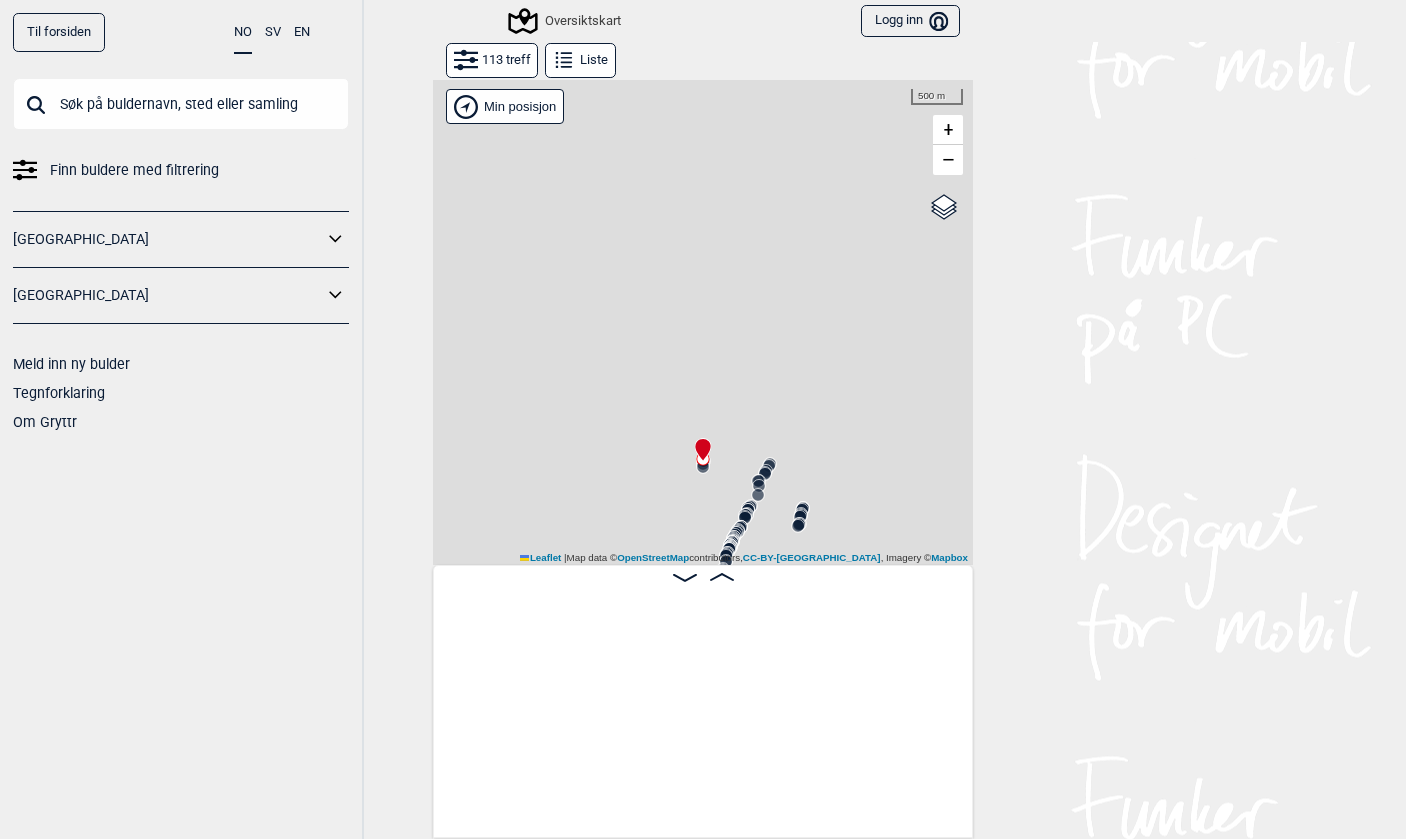 scroll, scrollTop: 0, scrollLeft: 157, axis: horizontal 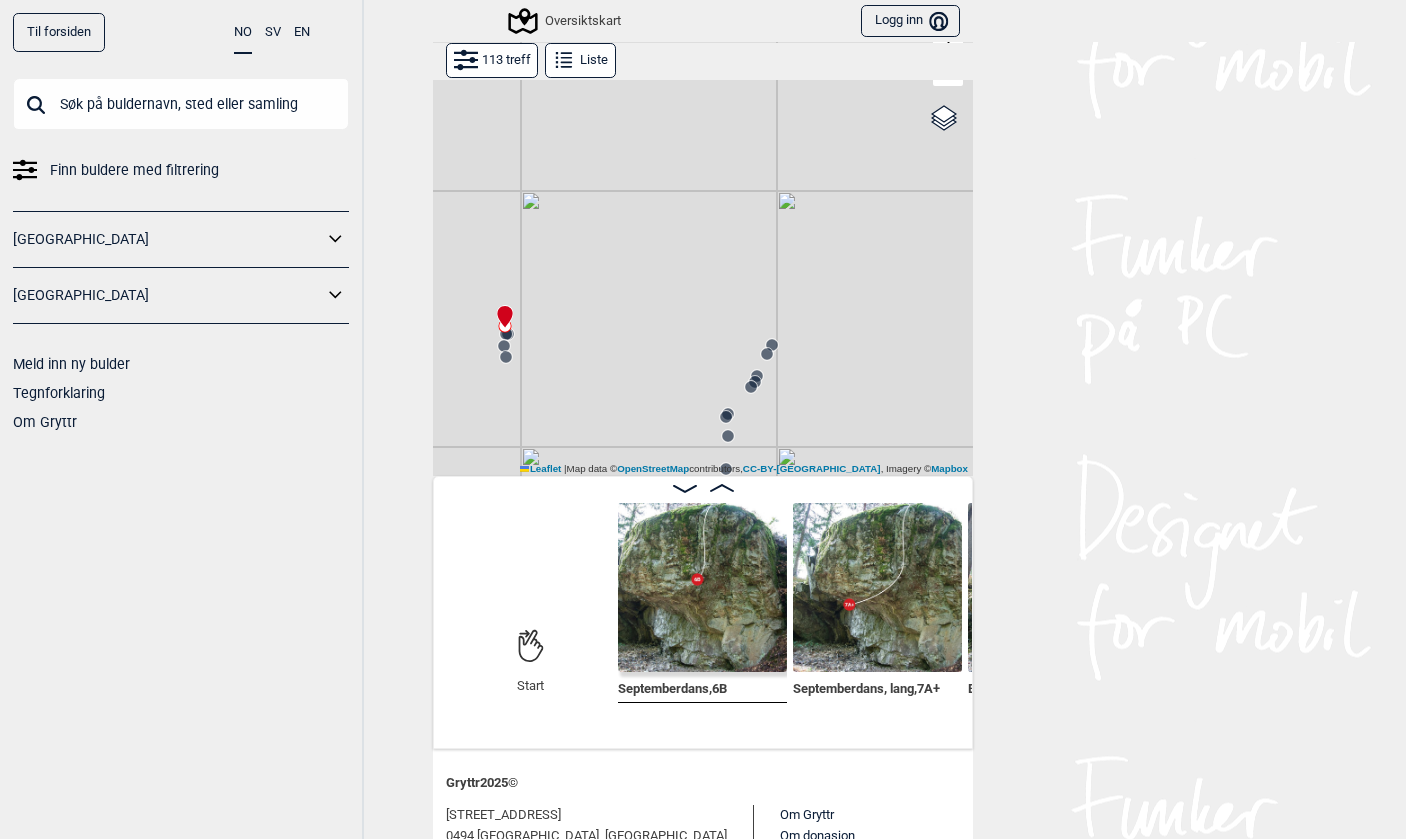 click 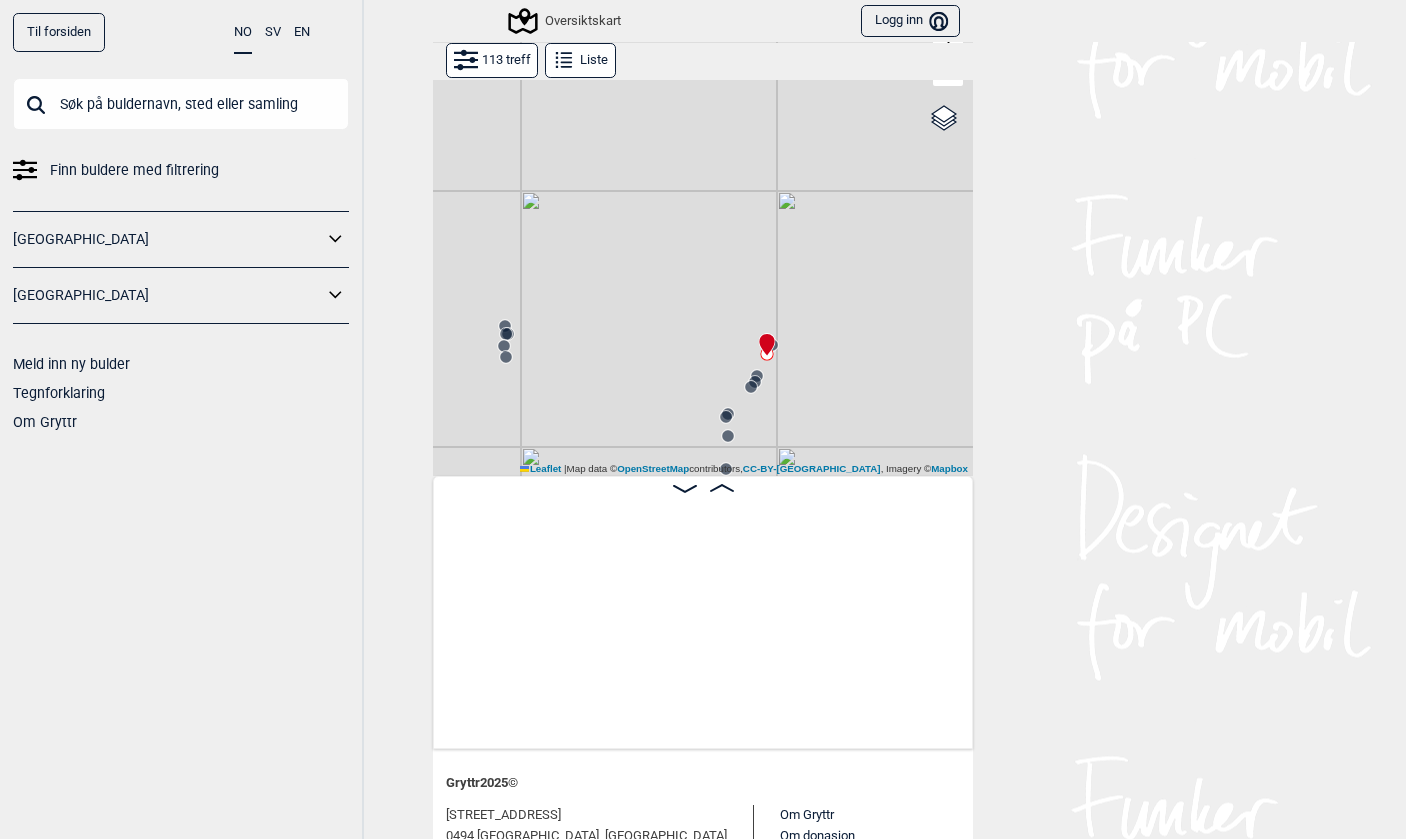 scroll, scrollTop: 0, scrollLeft: 1032, axis: horizontal 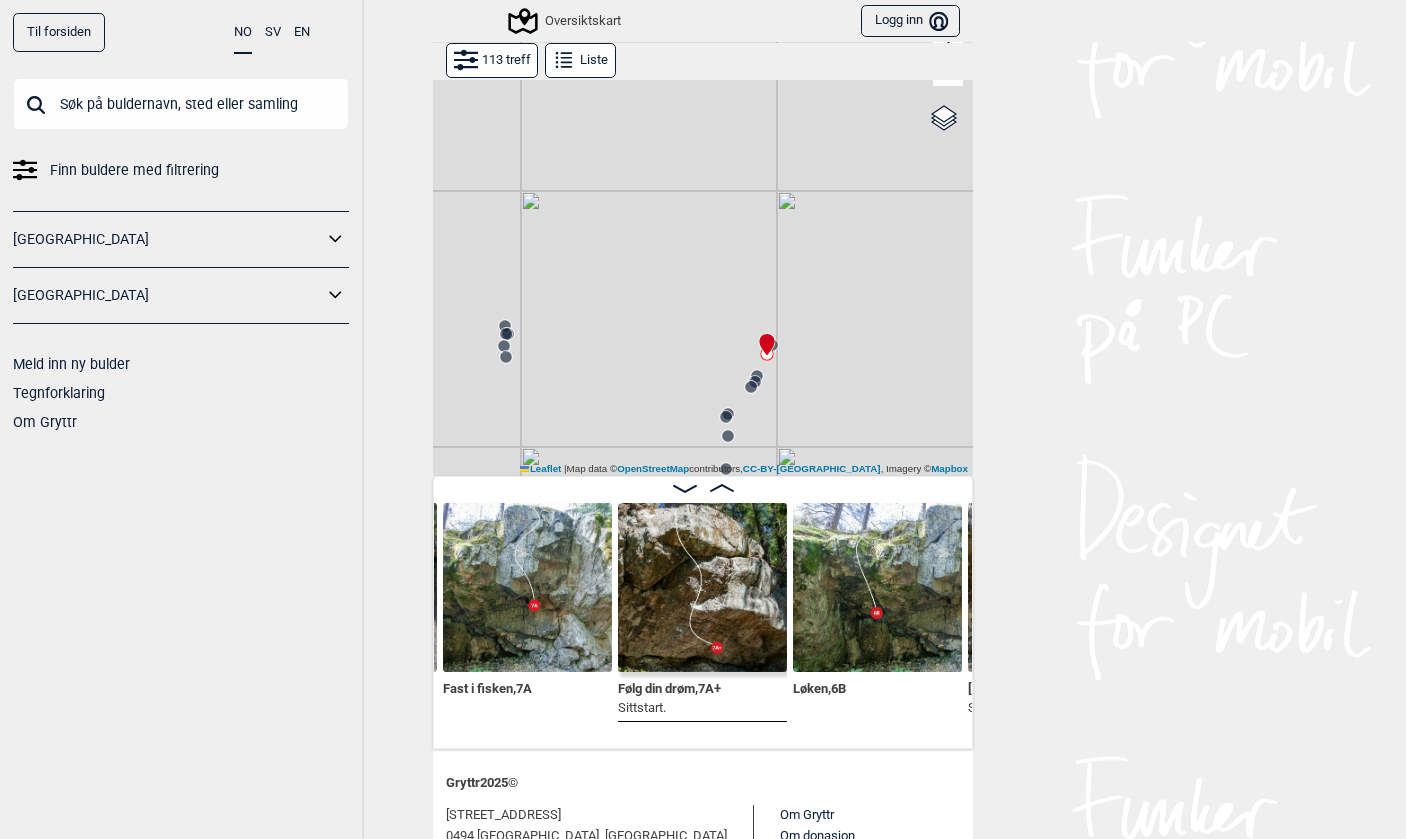 click at bounding box center [702, 587] 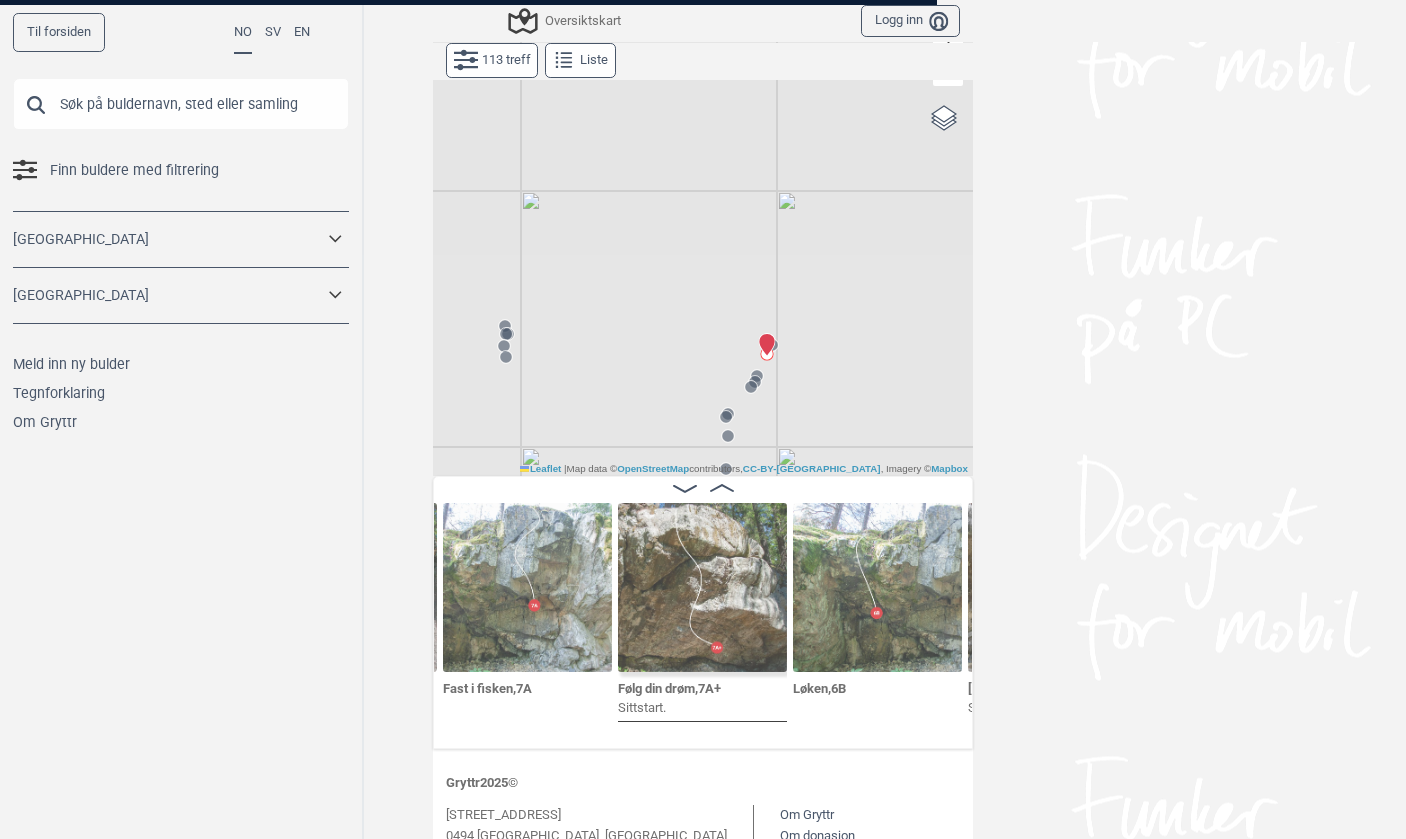 scroll, scrollTop: 0, scrollLeft: 0, axis: both 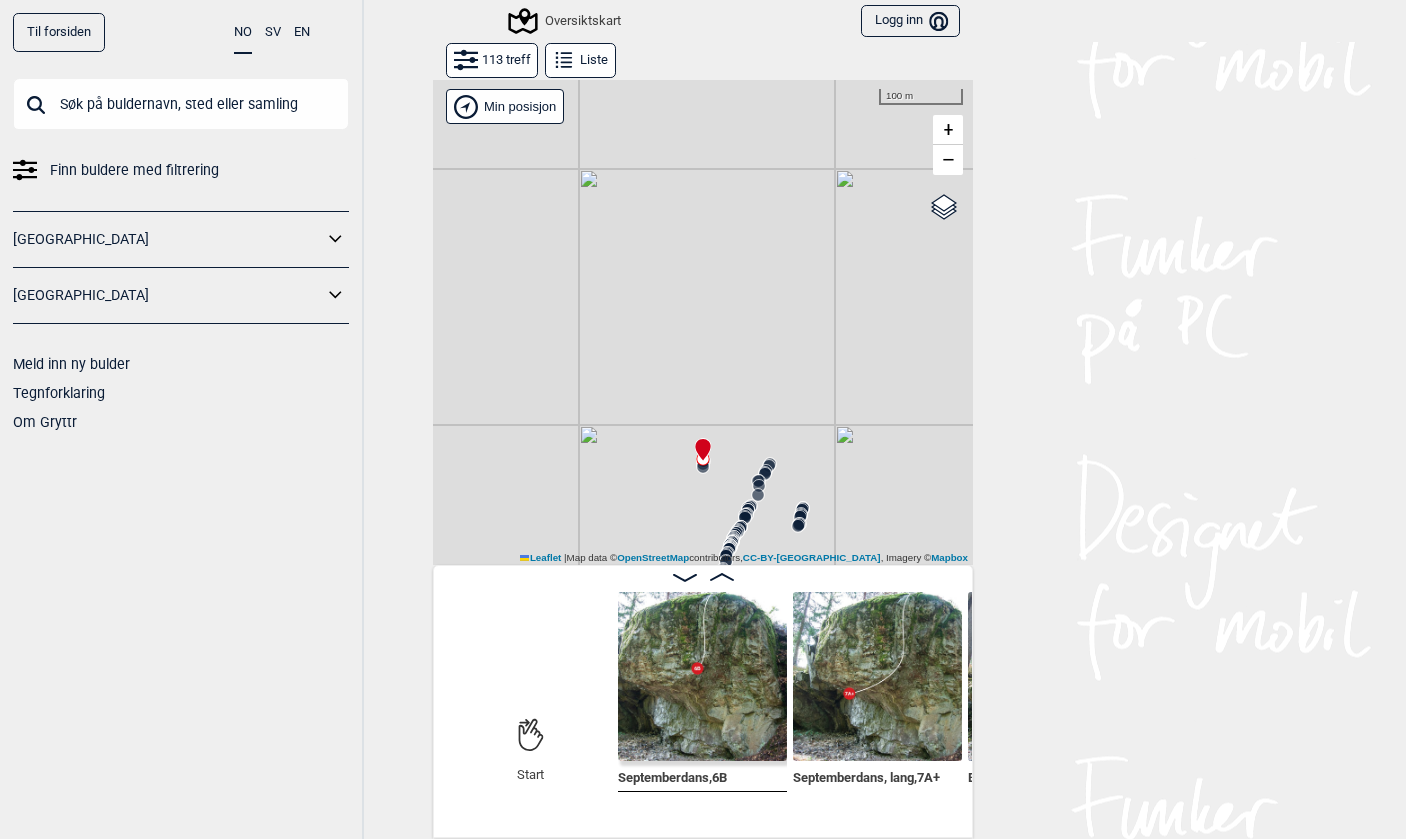 click 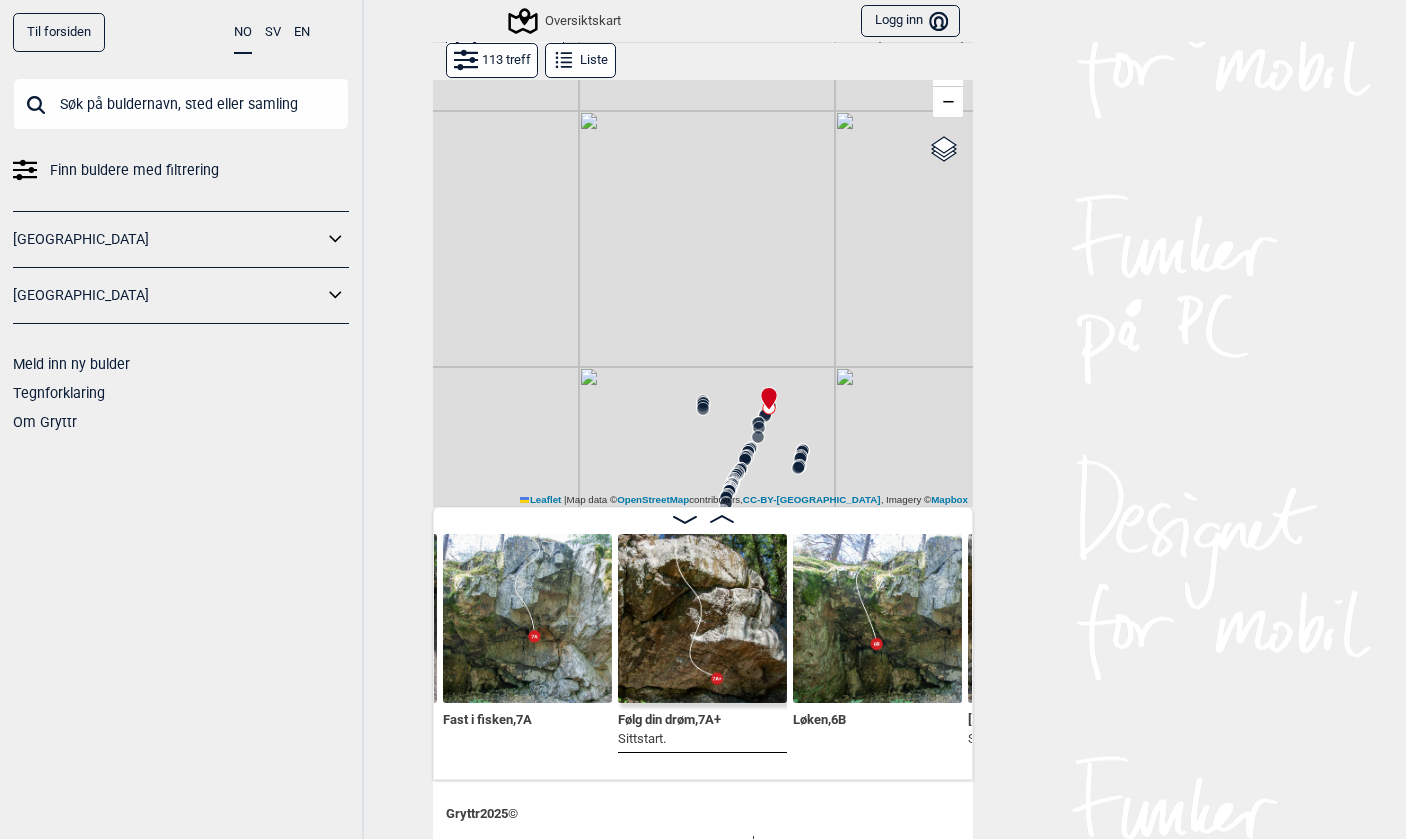 scroll, scrollTop: 61, scrollLeft: 0, axis: vertical 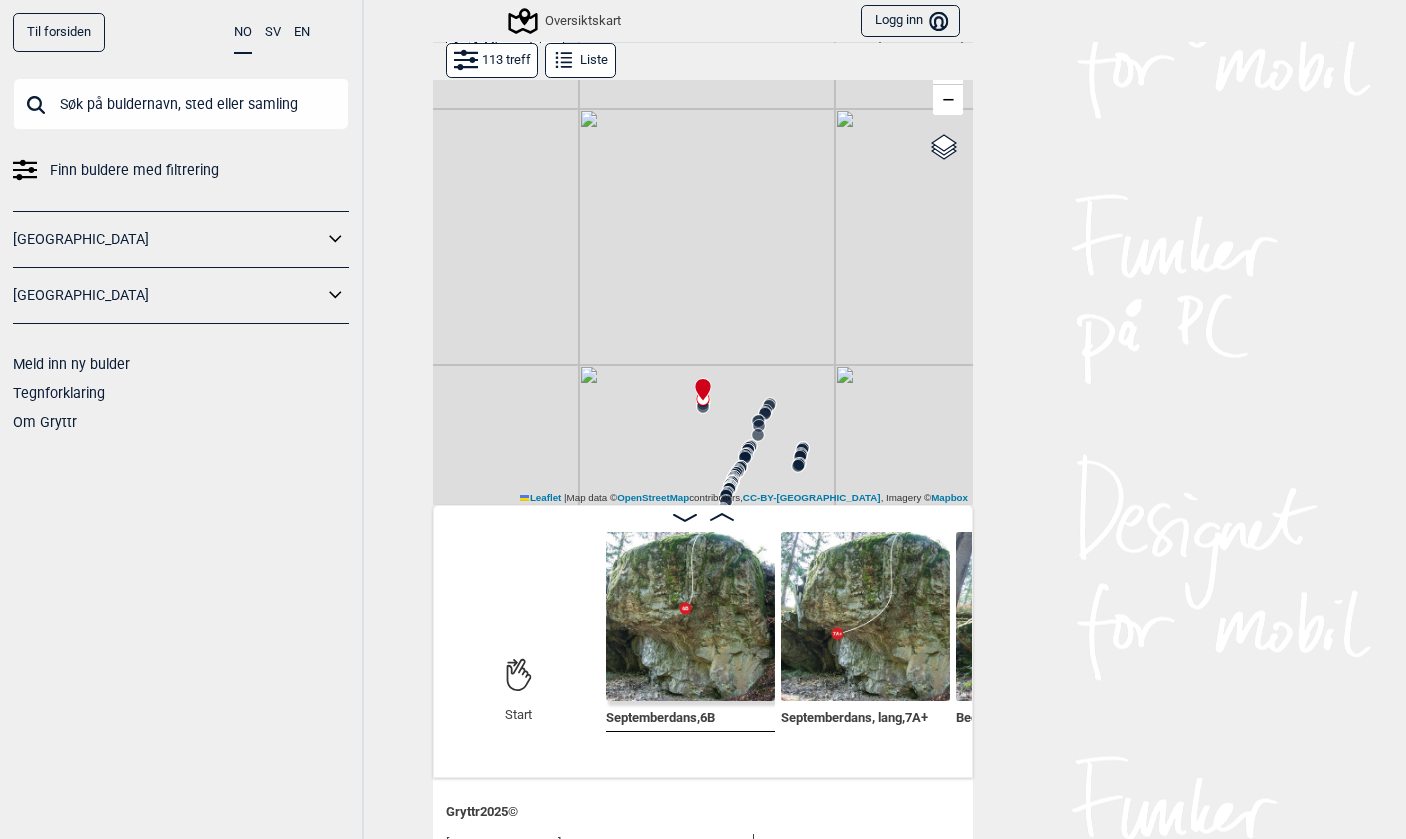click at bounding box center (765, 414) 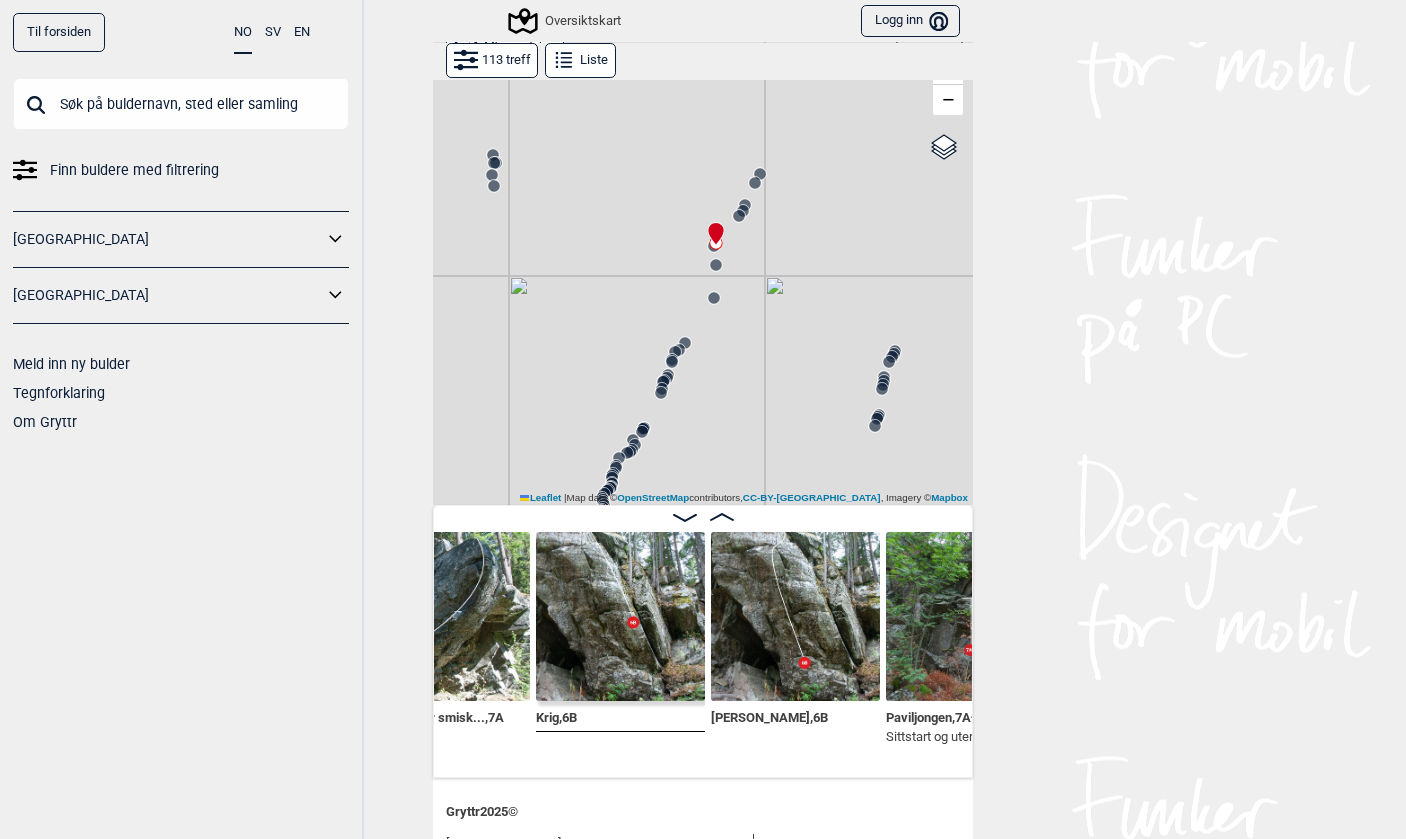 scroll, scrollTop: 0, scrollLeft: 1994, axis: horizontal 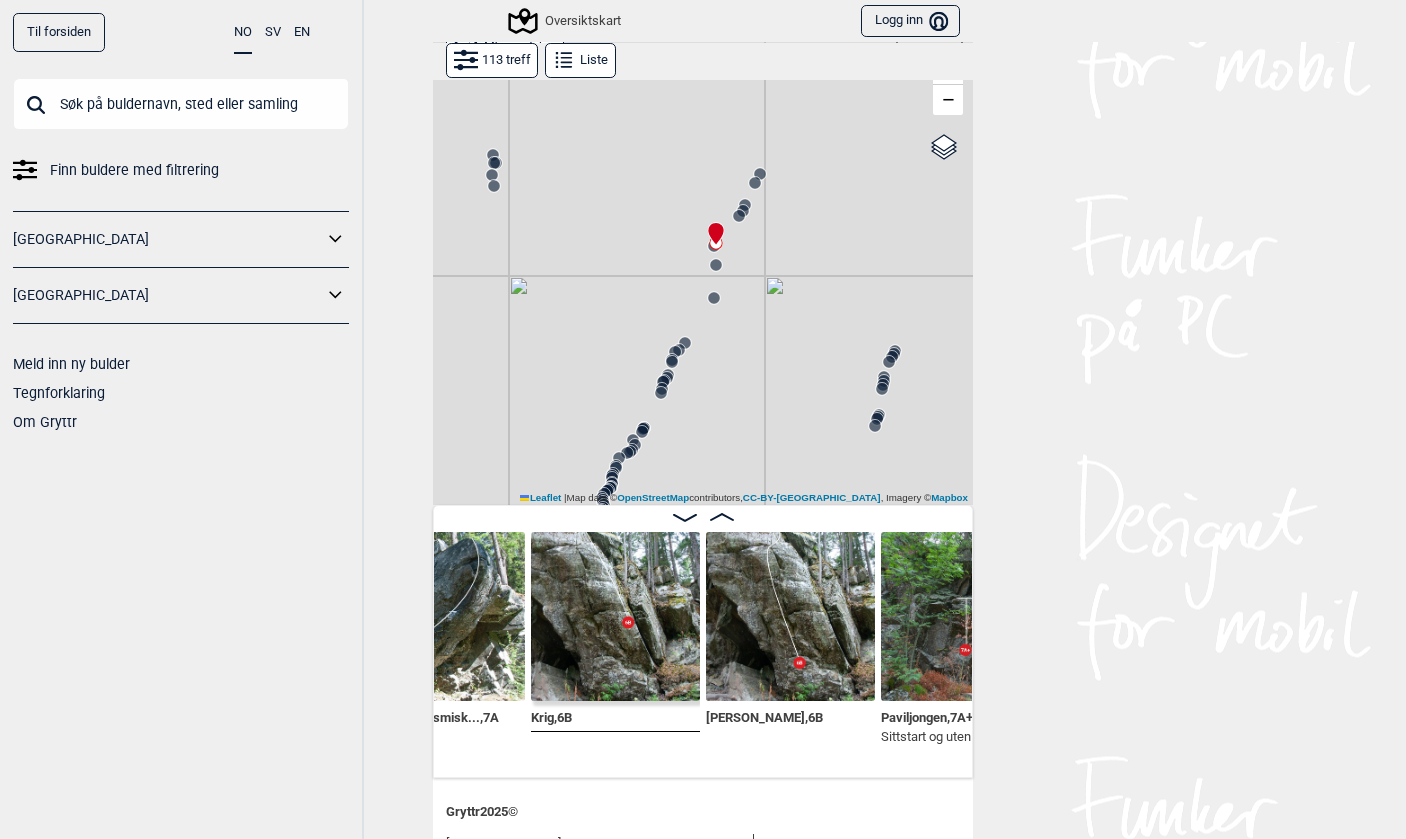 click at bounding box center [790, 616] 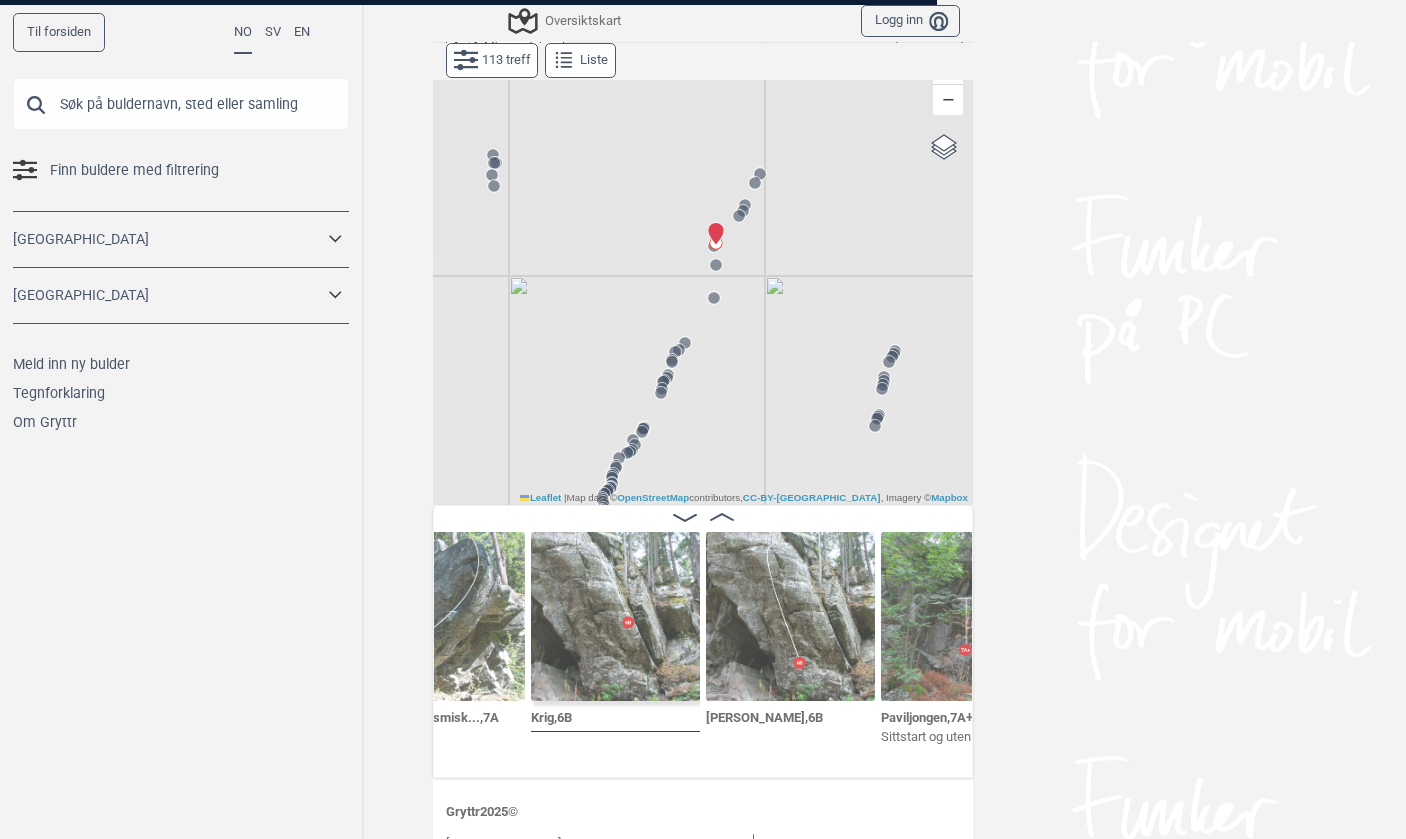 scroll, scrollTop: 0, scrollLeft: 0, axis: both 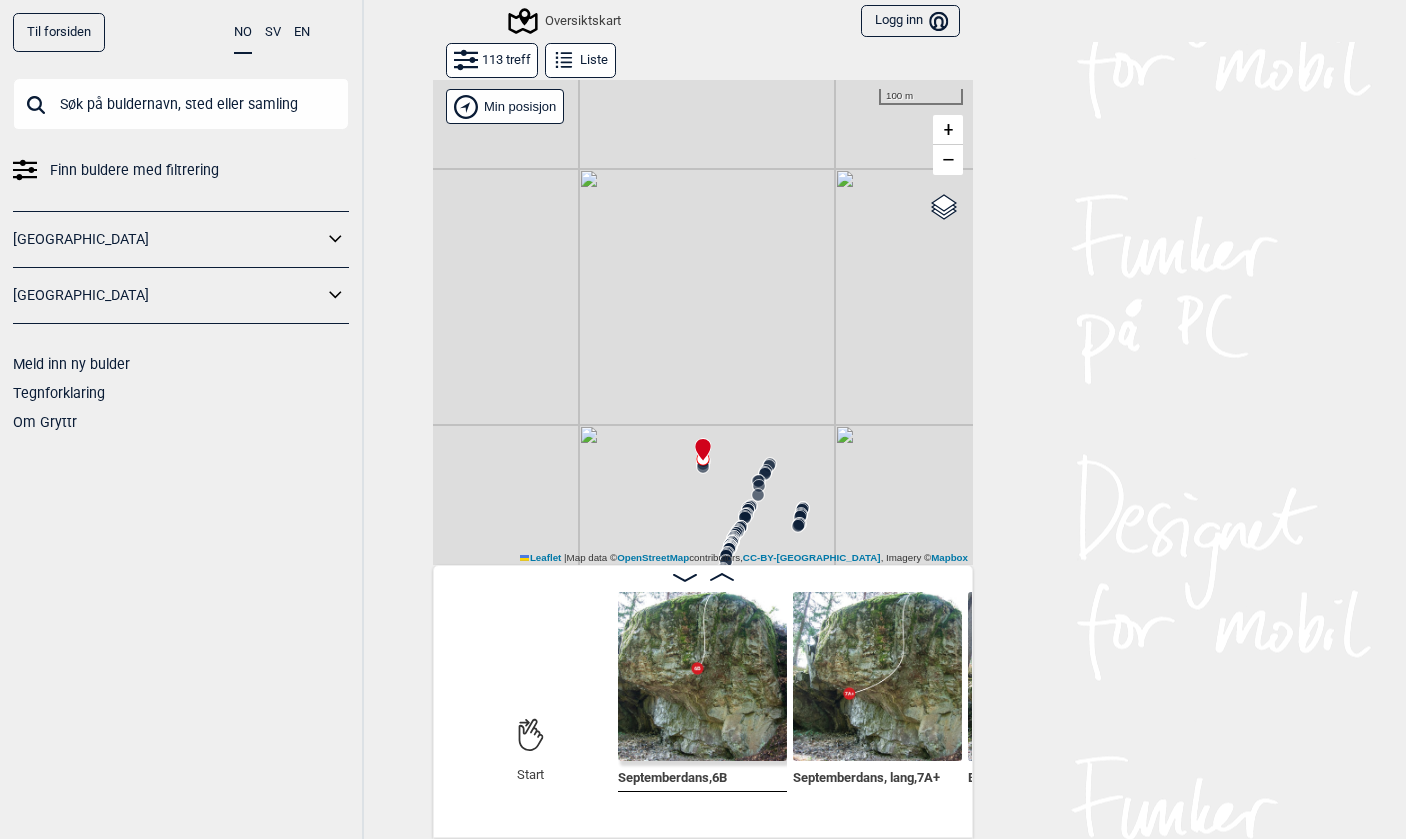 click 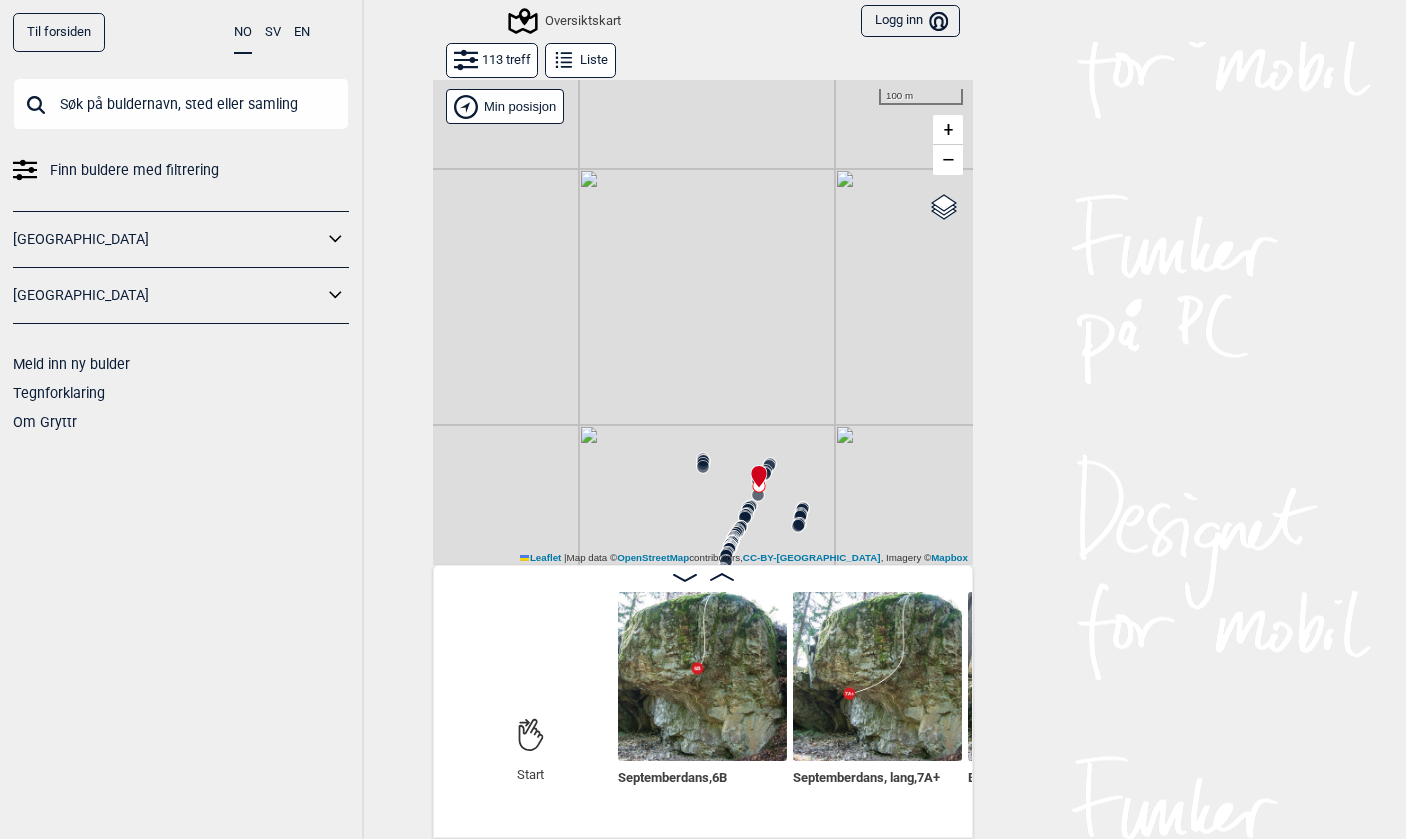 scroll, scrollTop: 0, scrollLeft: 2215, axis: horizontal 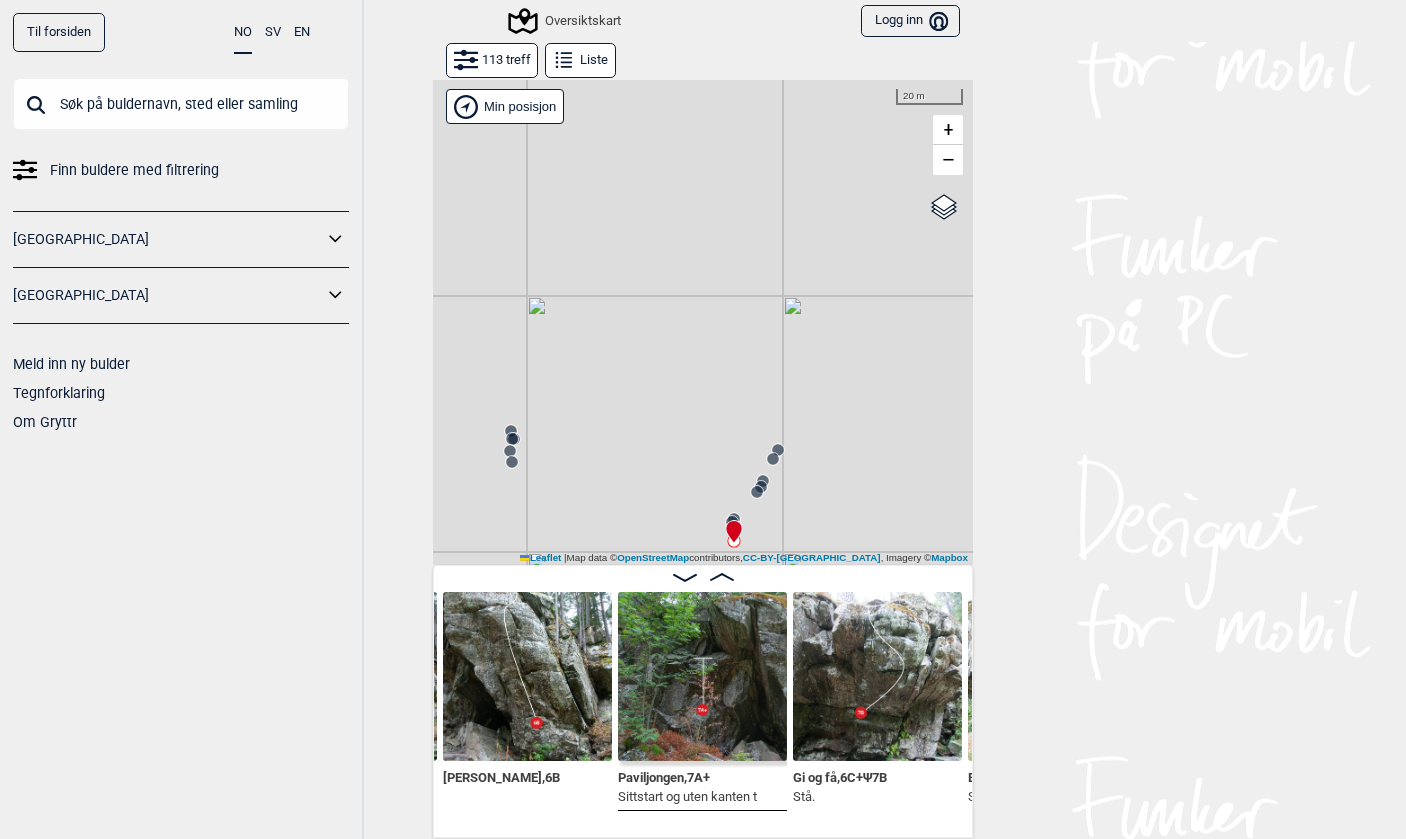 click 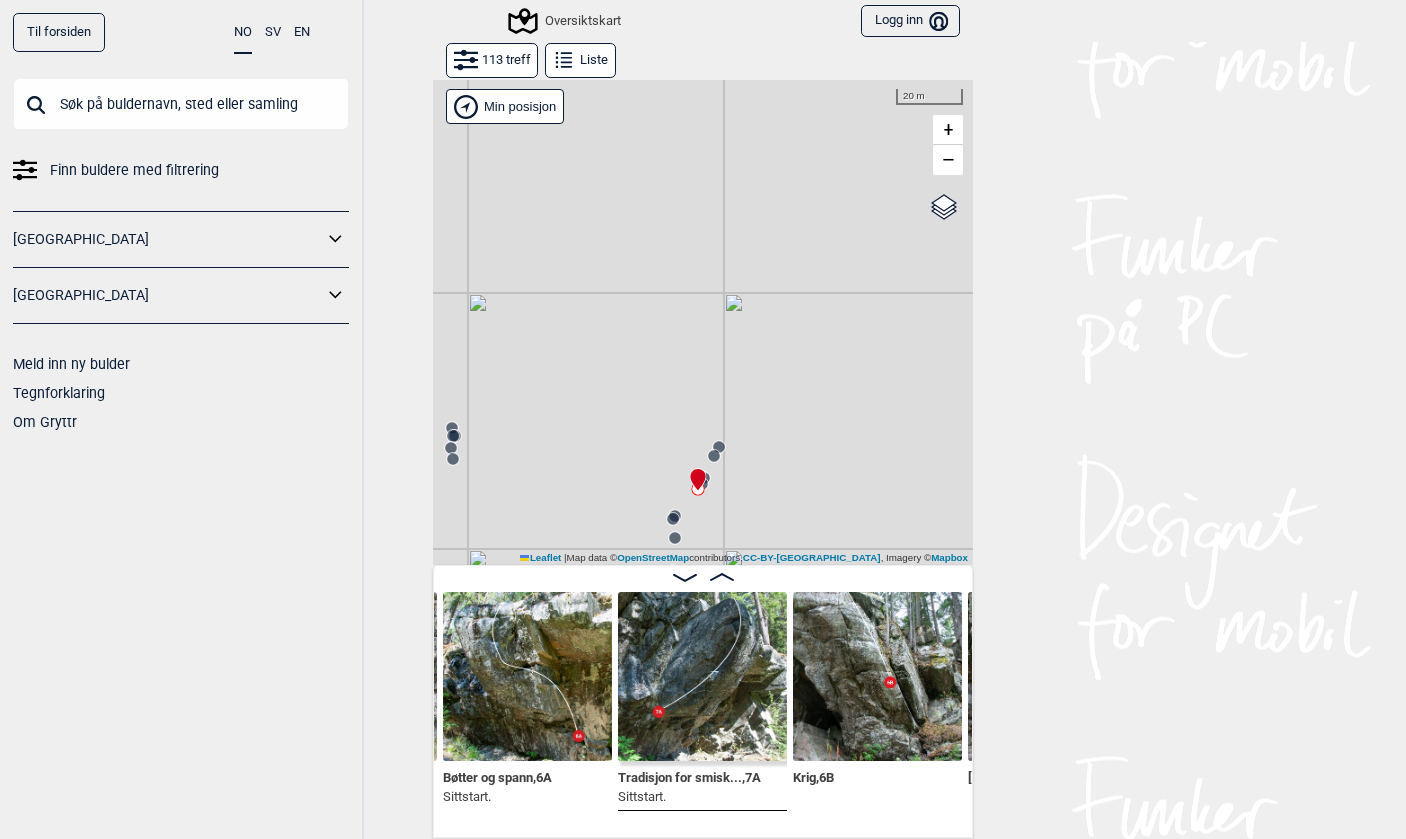 click 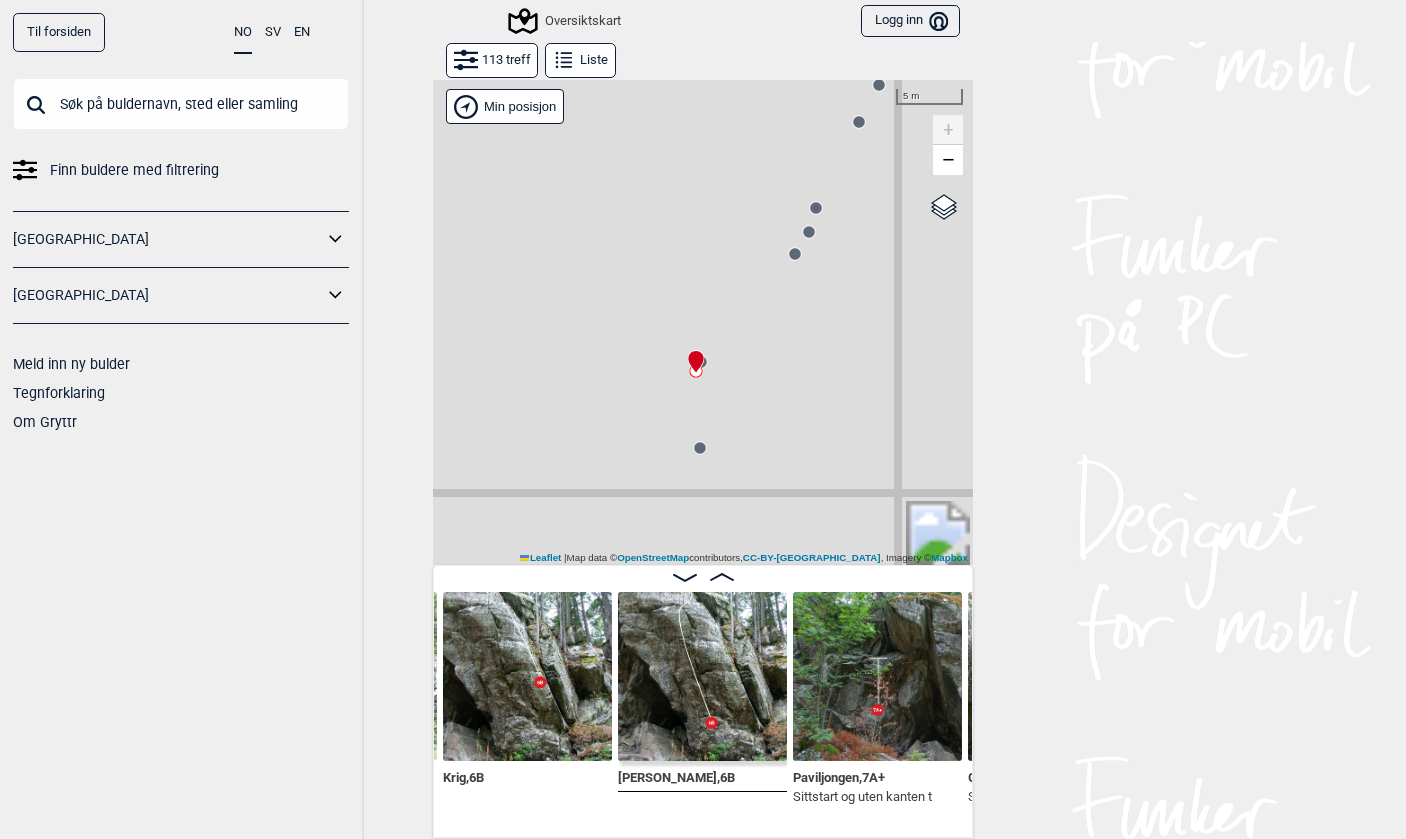 drag, startPoint x: 645, startPoint y: 483, endPoint x: 588, endPoint y: 376, distance: 121.235306 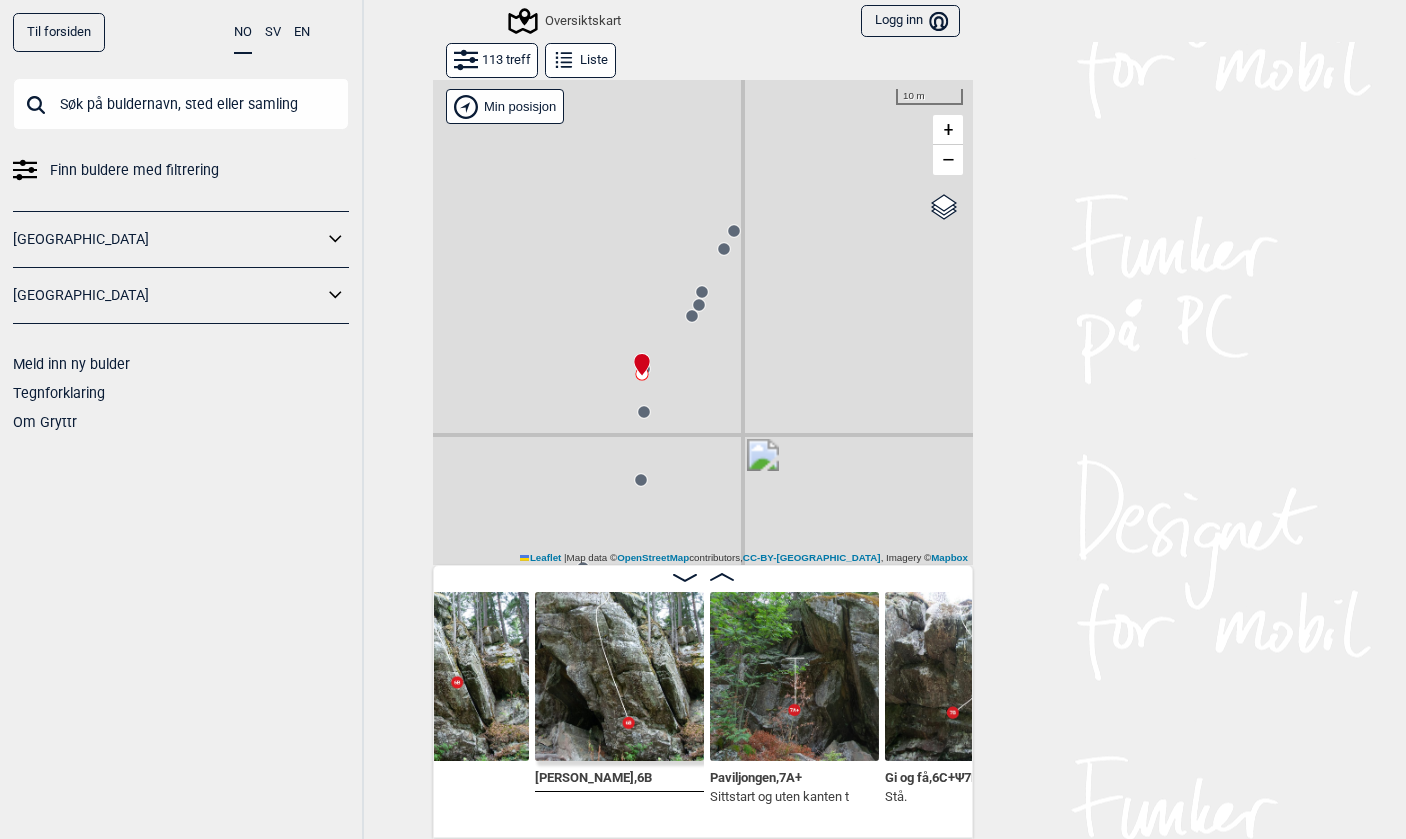 scroll, scrollTop: 0, scrollLeft: 2146, axis: horizontal 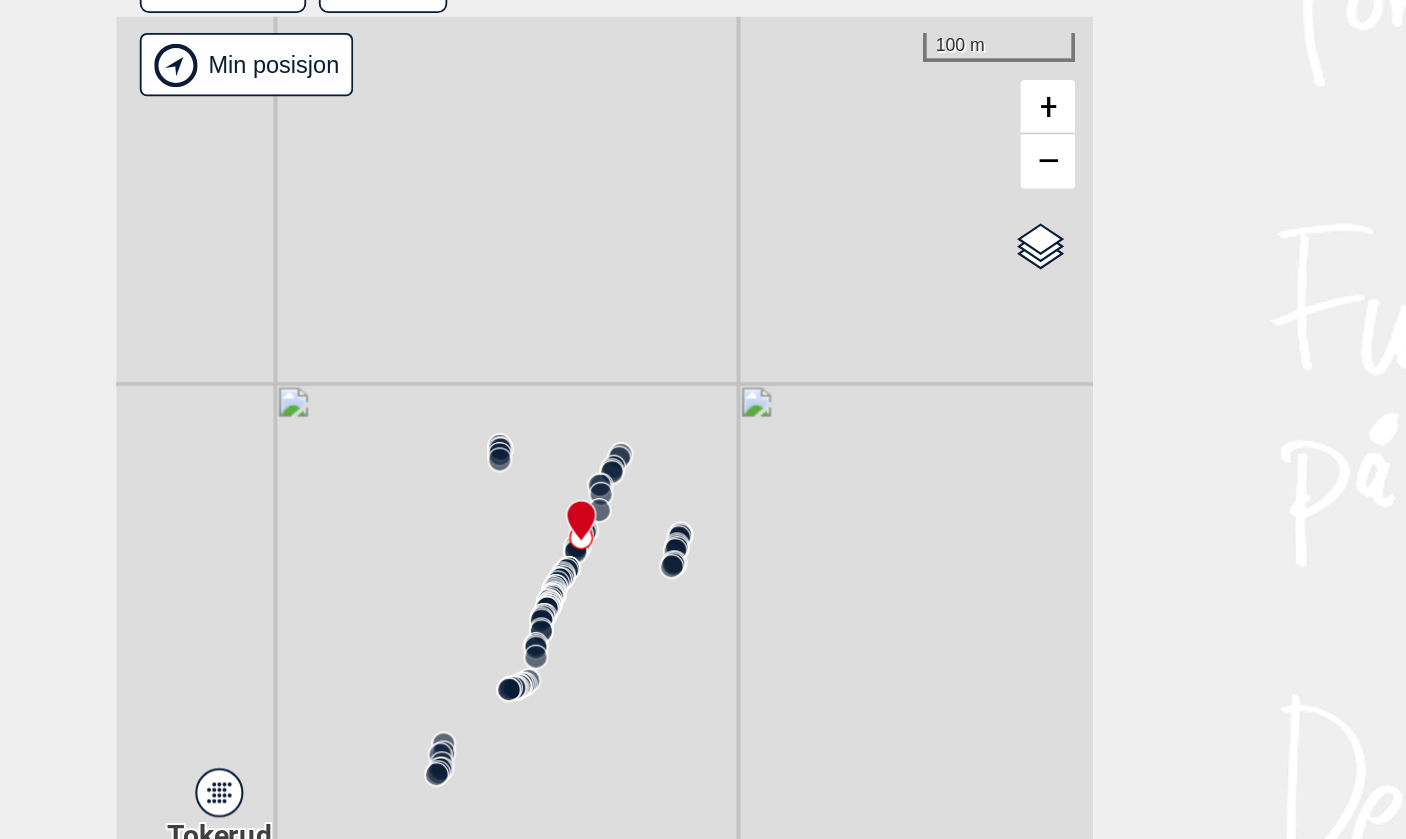 click 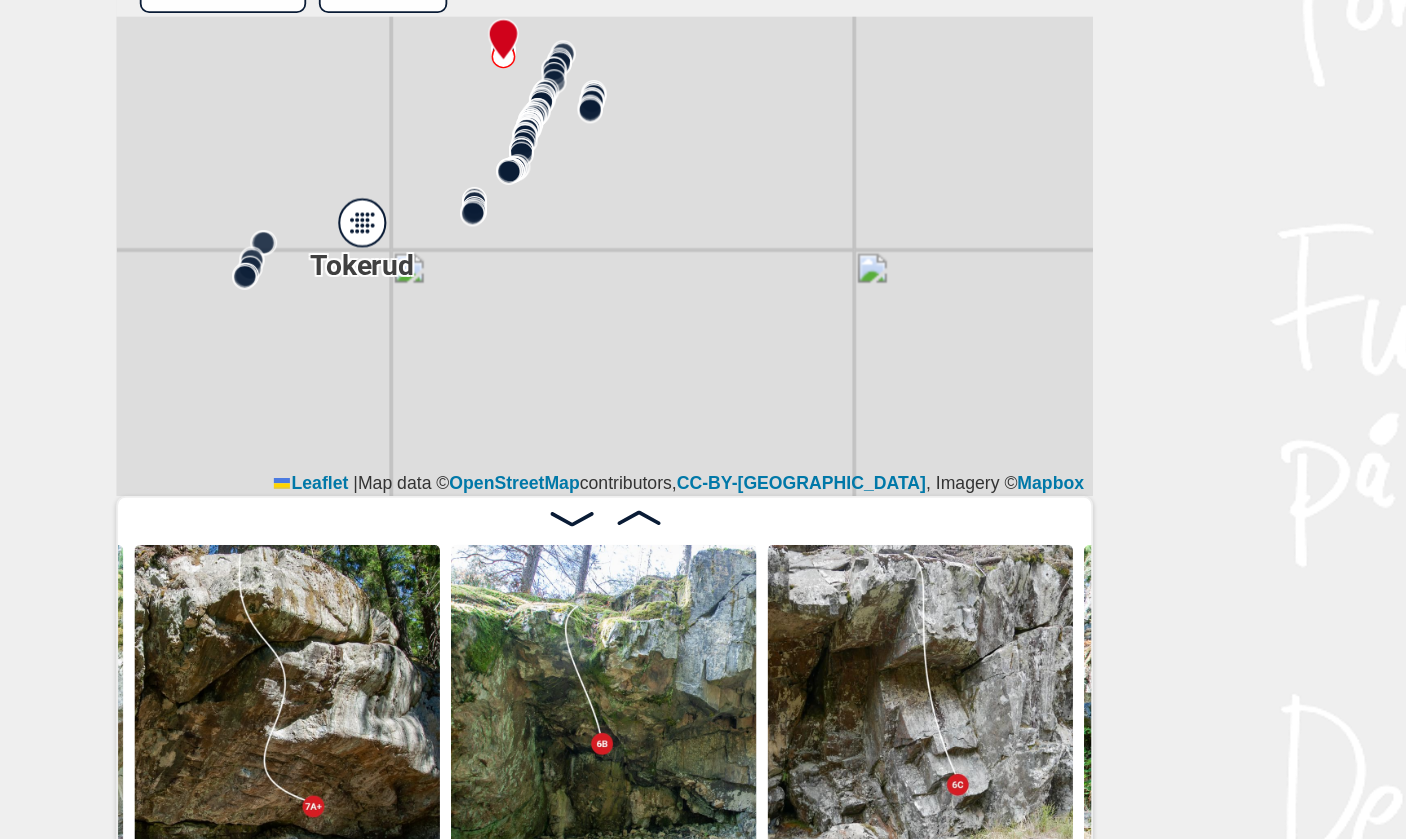 scroll, scrollTop: 219, scrollLeft: 0, axis: vertical 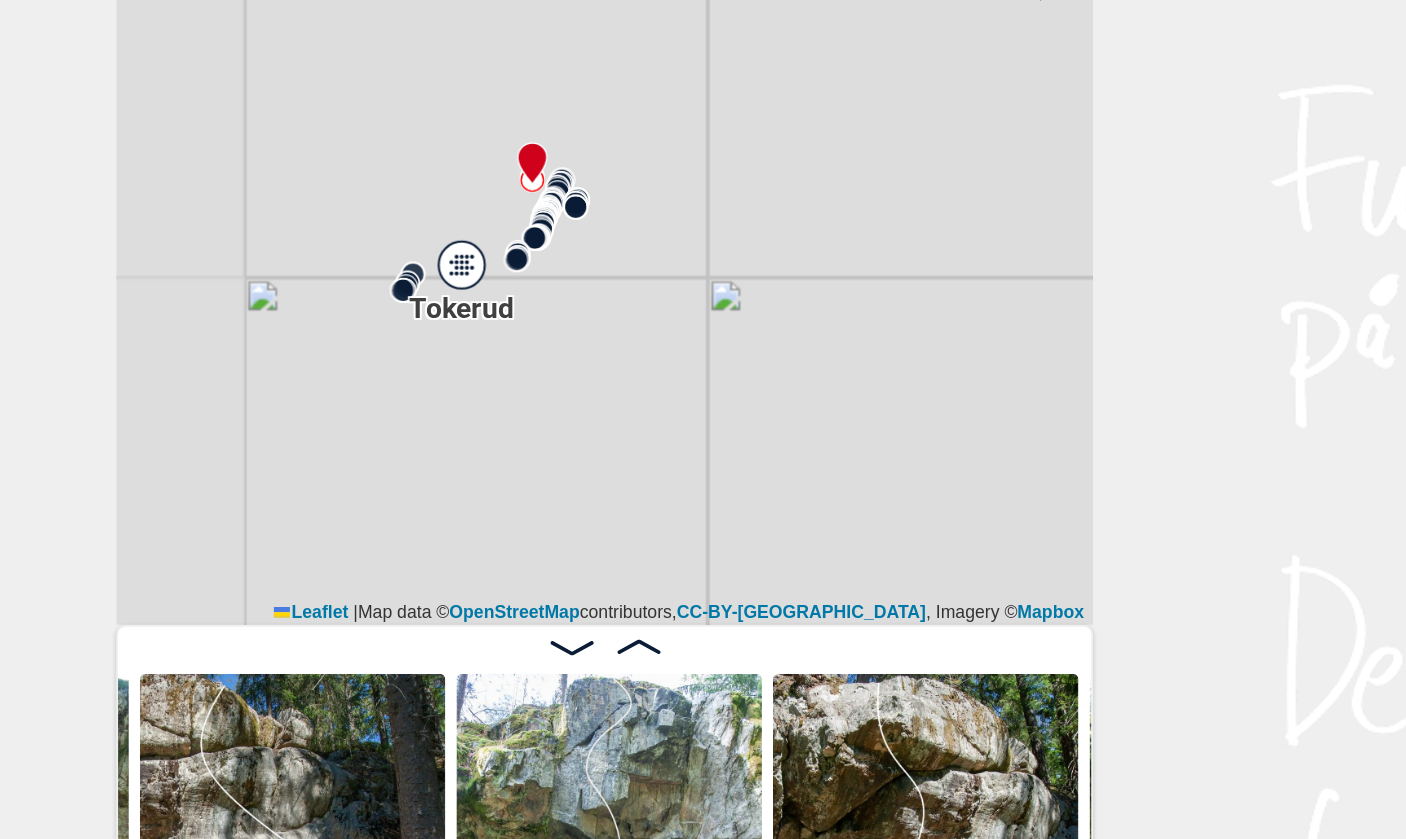 click 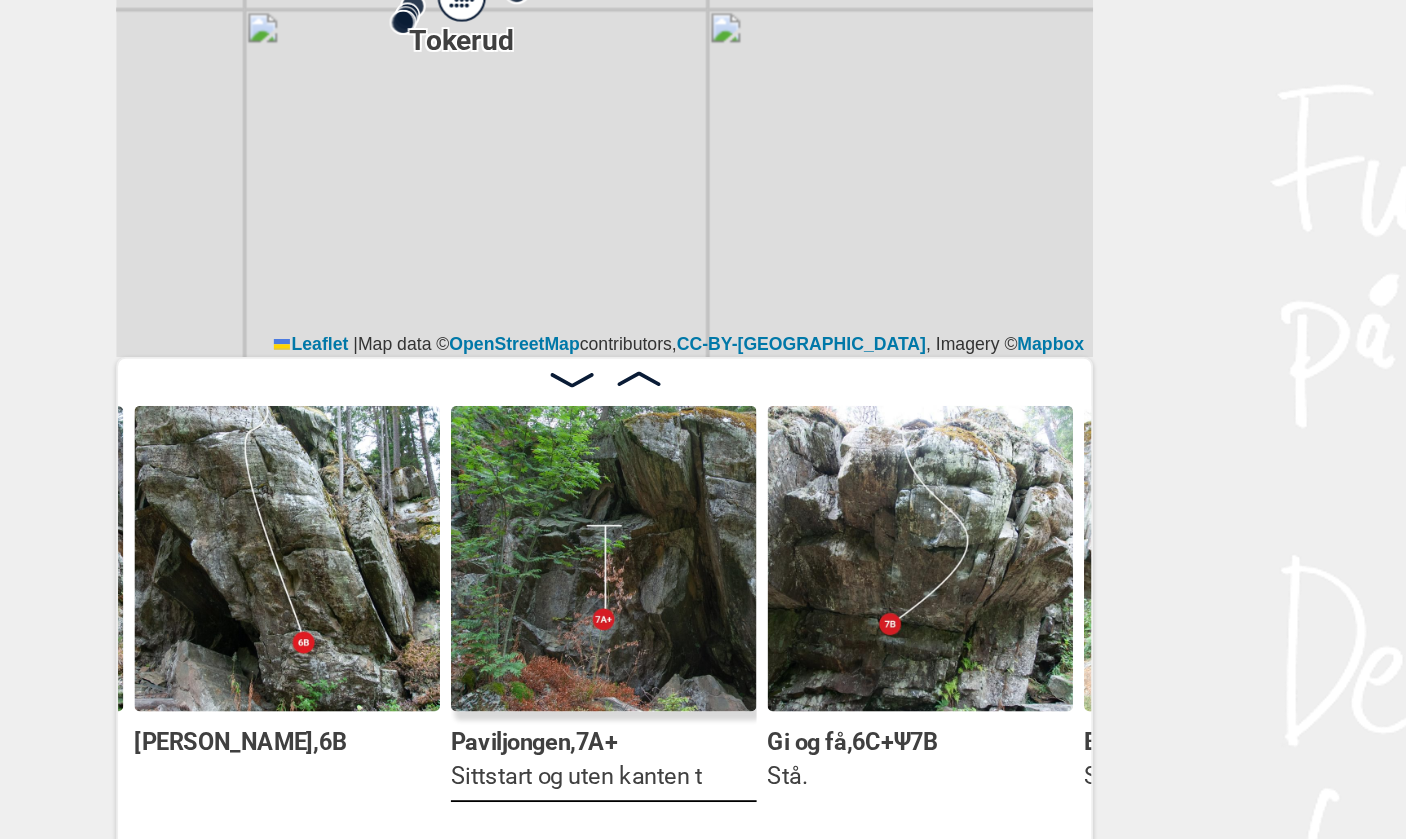 scroll, scrollTop: 219, scrollLeft: 0, axis: vertical 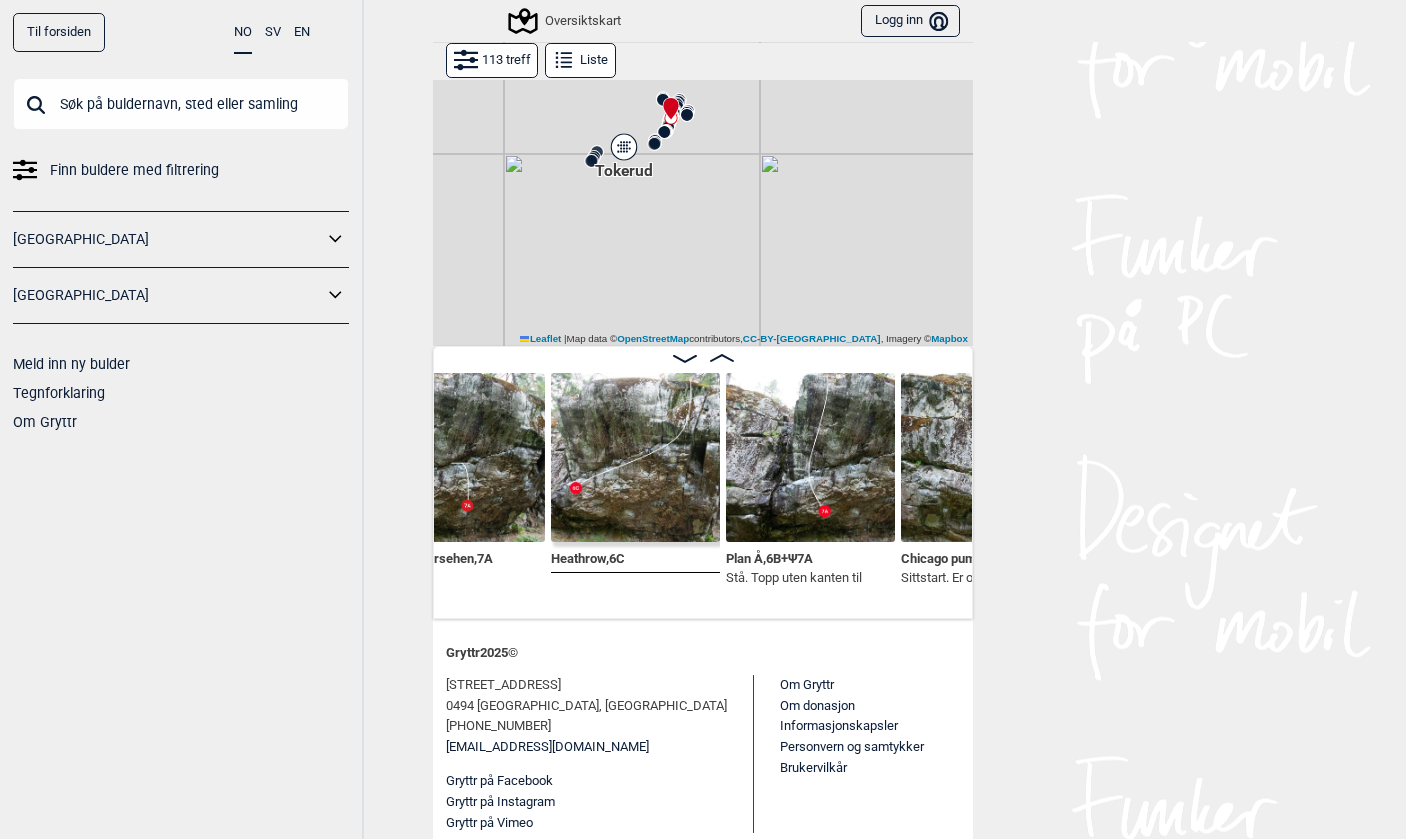 click at bounding box center [635, 457] 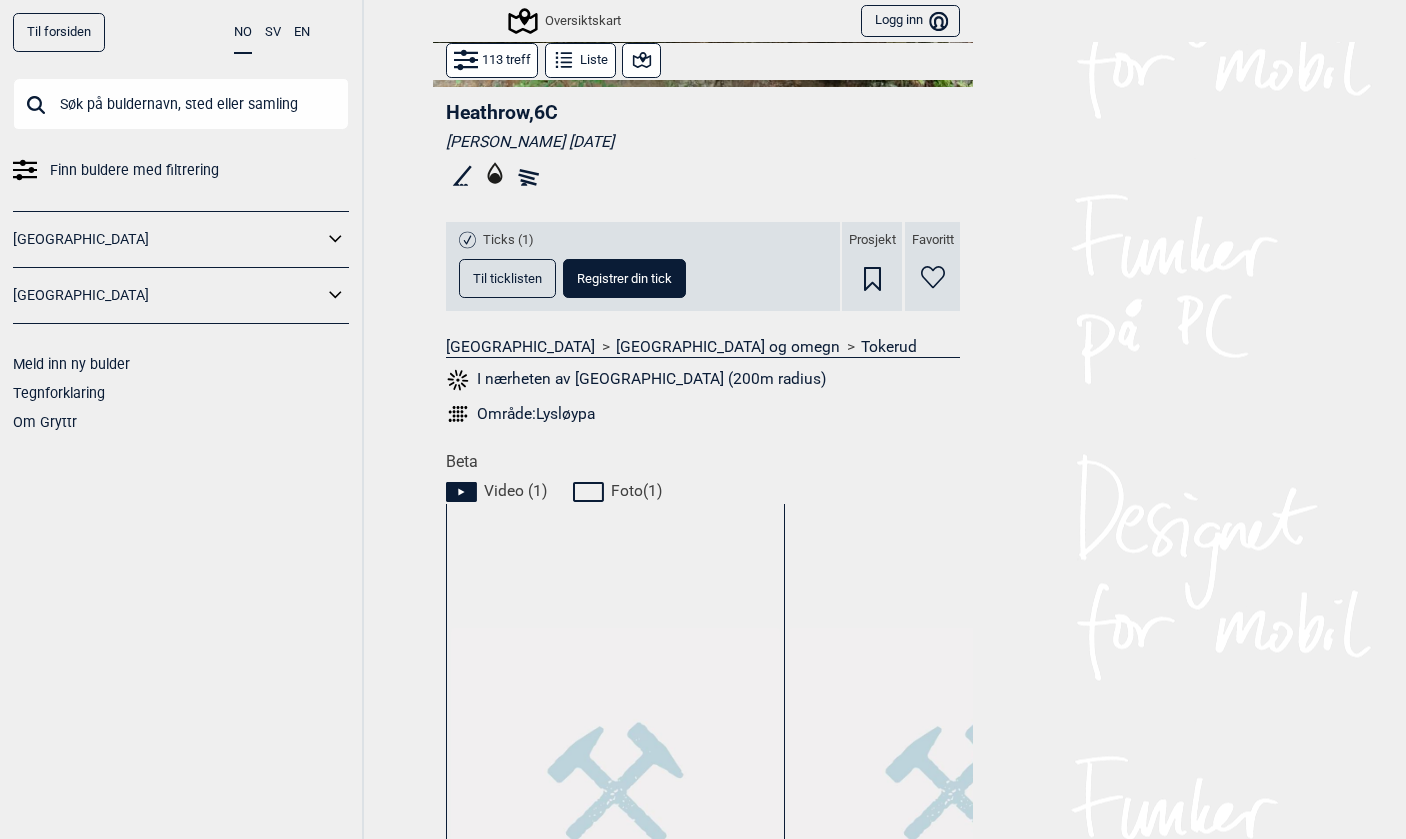 scroll, scrollTop: 554, scrollLeft: 0, axis: vertical 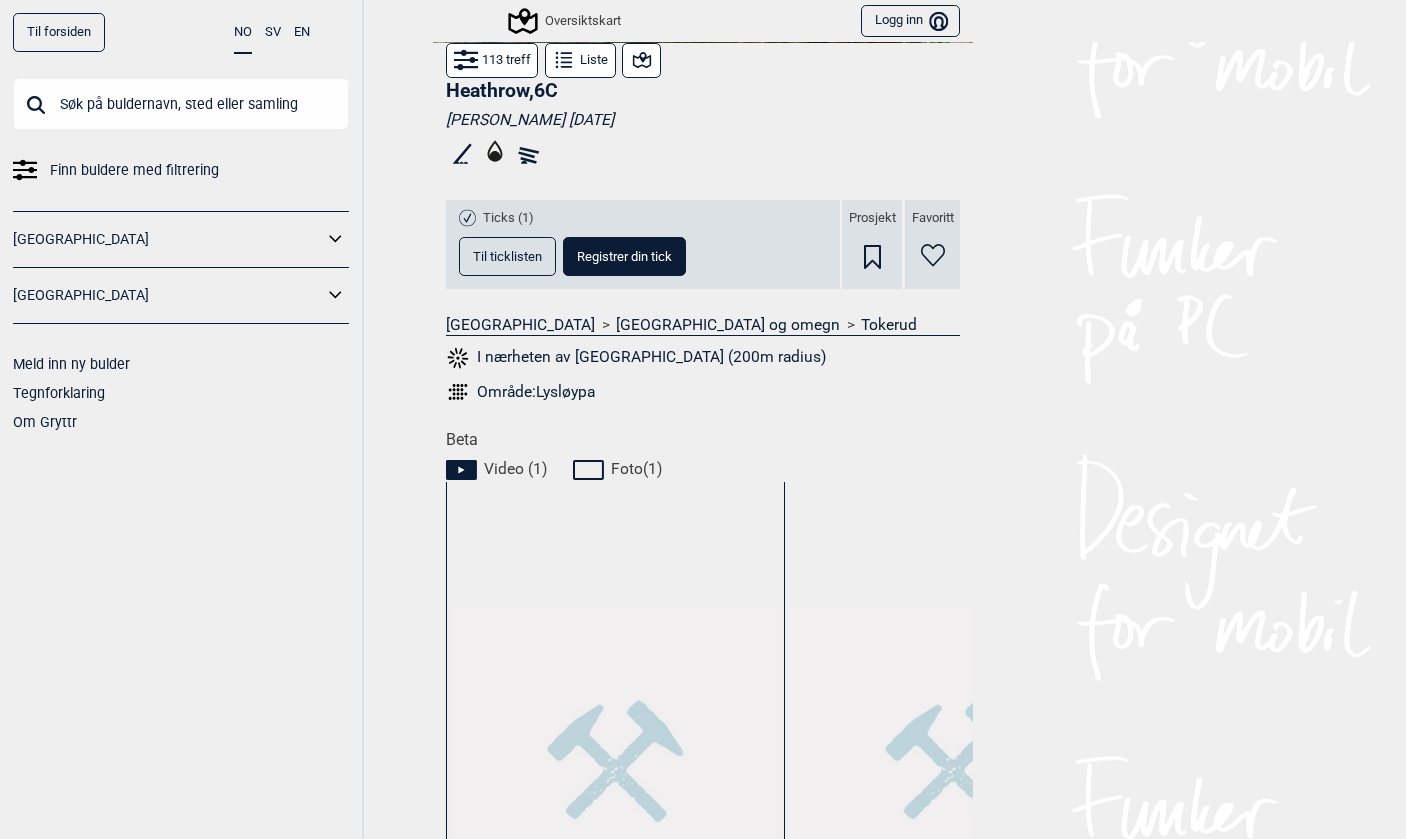 click 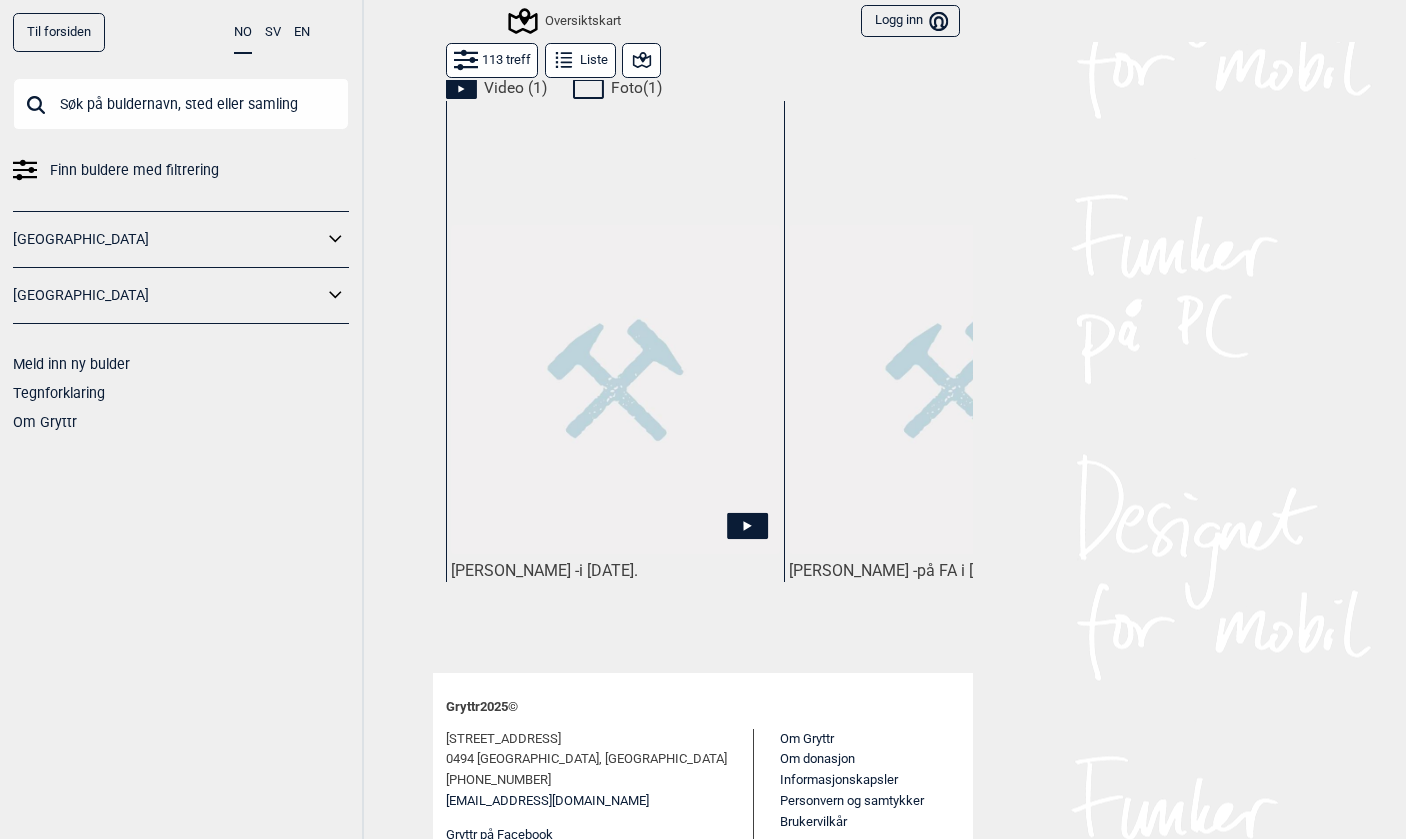 scroll, scrollTop: 986, scrollLeft: 0, axis: vertical 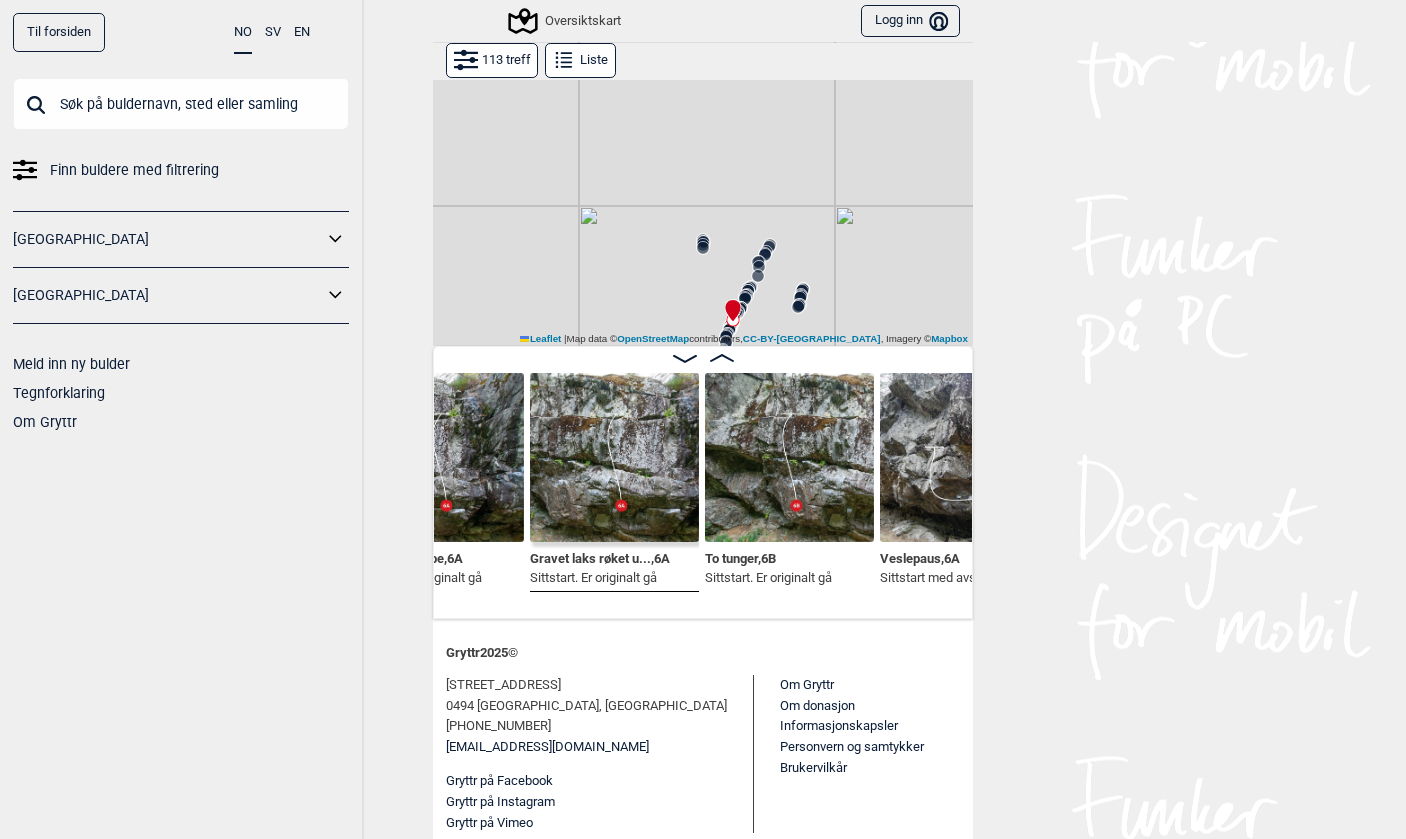 click at bounding box center [789, 457] 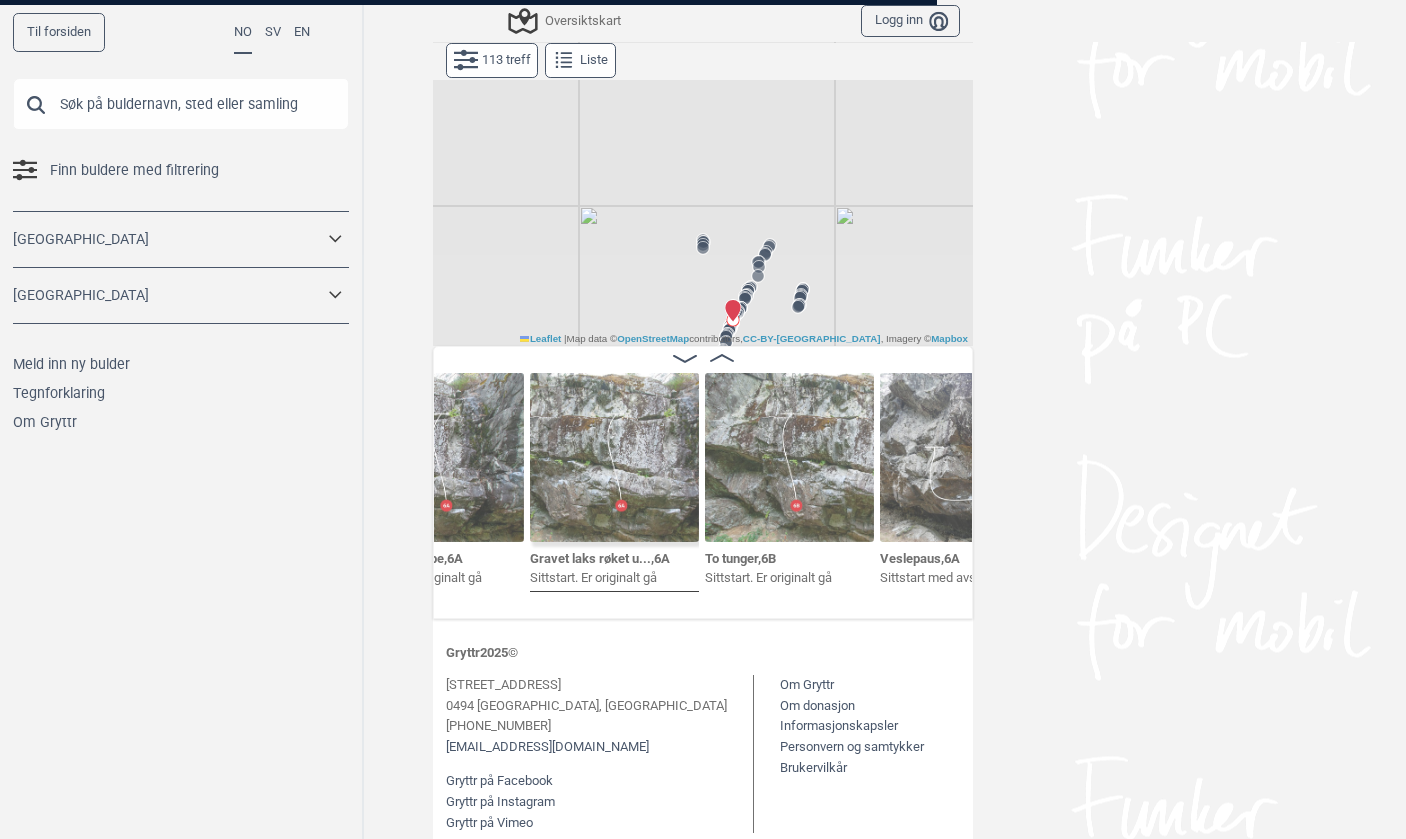 scroll, scrollTop: 0, scrollLeft: 0, axis: both 